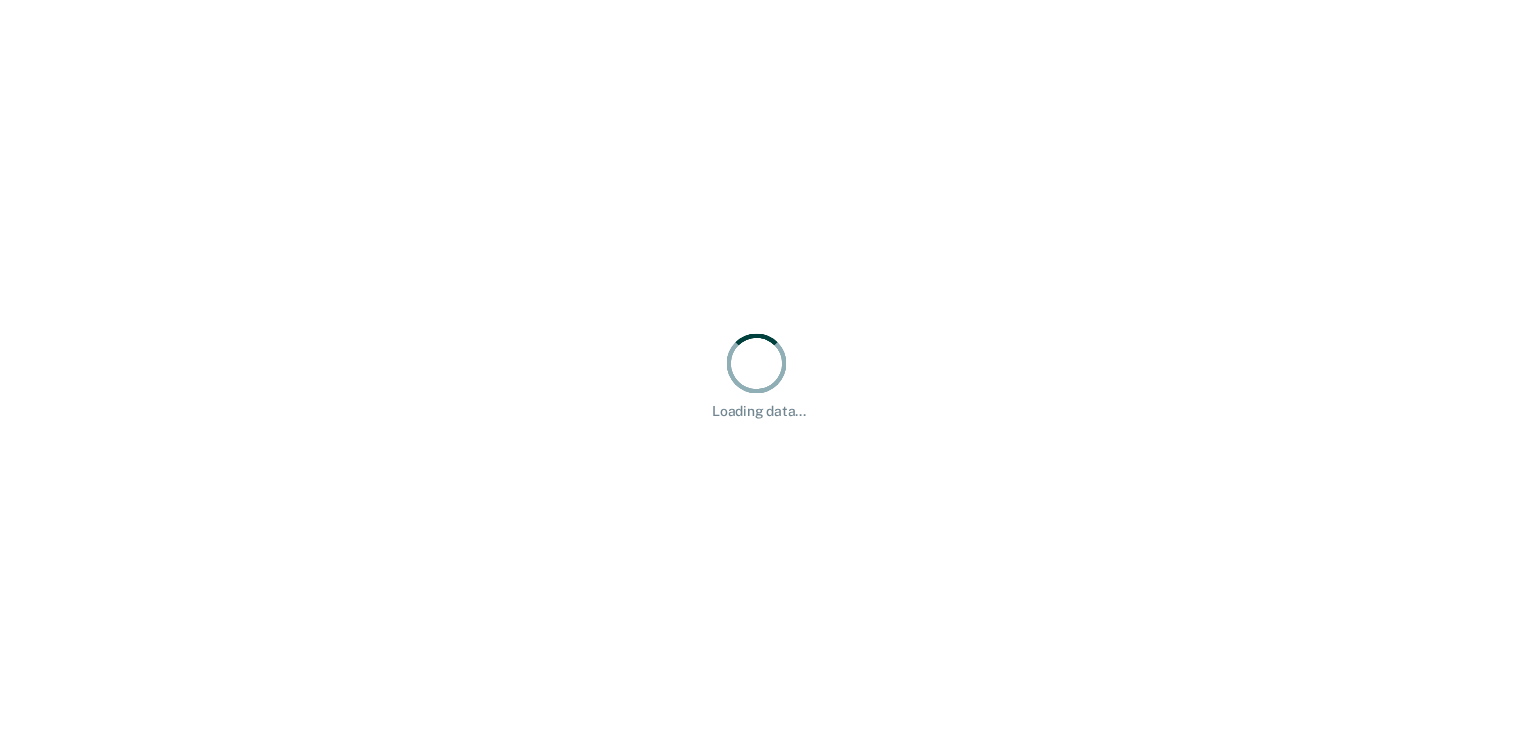scroll, scrollTop: 0, scrollLeft: 0, axis: both 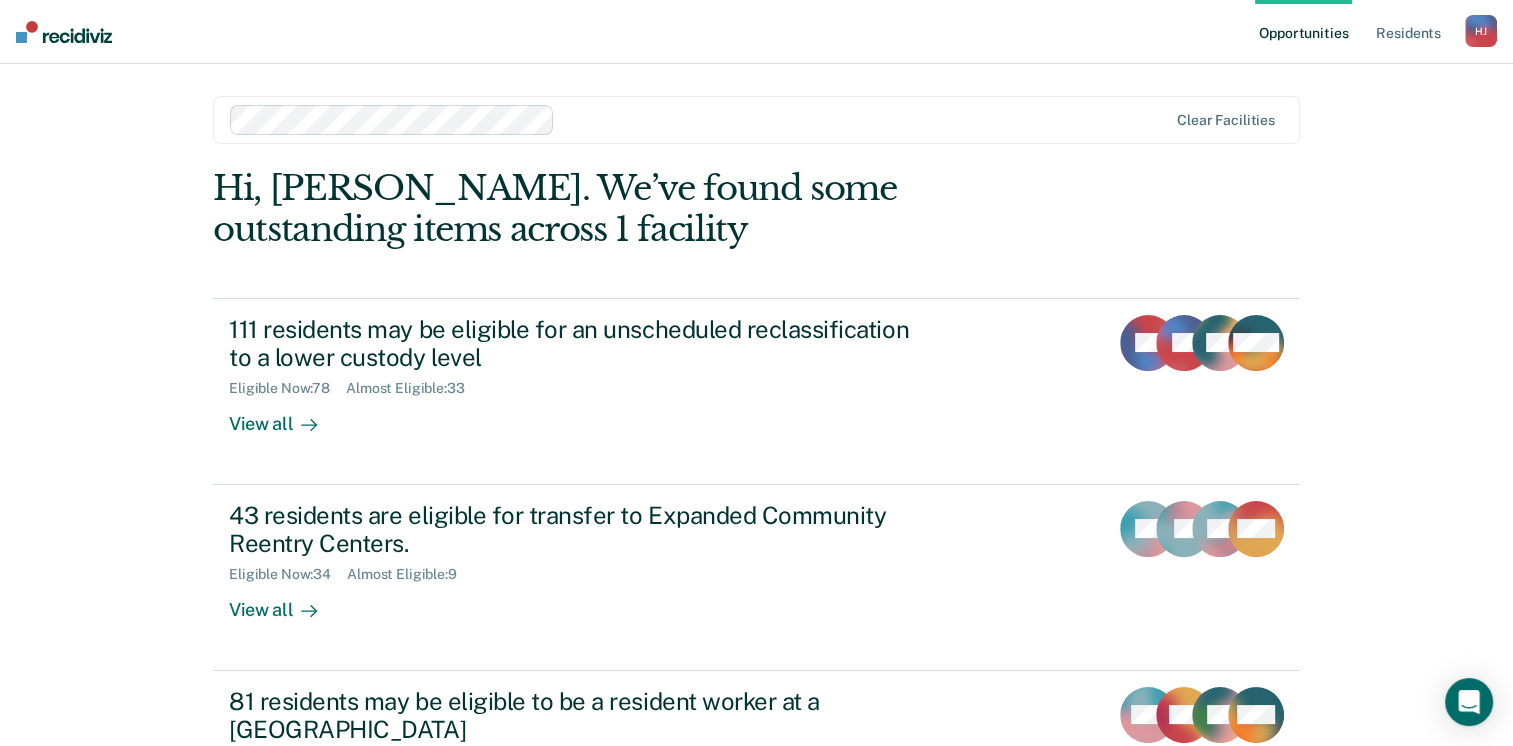click on "Opportunities Resident s [PERSON_NAME] Profile How it works Log Out Clear   facilities Hi, [PERSON_NAME]. We’ve found some outstanding items across 1 facility 111 residents may be eligible for an unscheduled reclassification to a lower custody level Eligible Now :  78 Almost Eligible :  33 View all   RR DT AH + 108 43 residents are eligible for transfer to Expanded Community Reentry Centers. Eligible Now :  34 Almost Eligible :  9 View all   NL JD DP + 40 81 residents may be eligible to be a resident worker at a Community Reentry Center Almost Eligible :  43 Eligible Now :  38 Marked Ineligible :  72 Pending :  3 View all   MM WR GB + 78 214 residents may be eligible for work-release at a Community Reentry Center Eligible Now :  128 Almost Eligible :  86 Pending :  17 Marked Ineligible :  64 View all   TB CB DJ + 211" at bounding box center [756, 561] 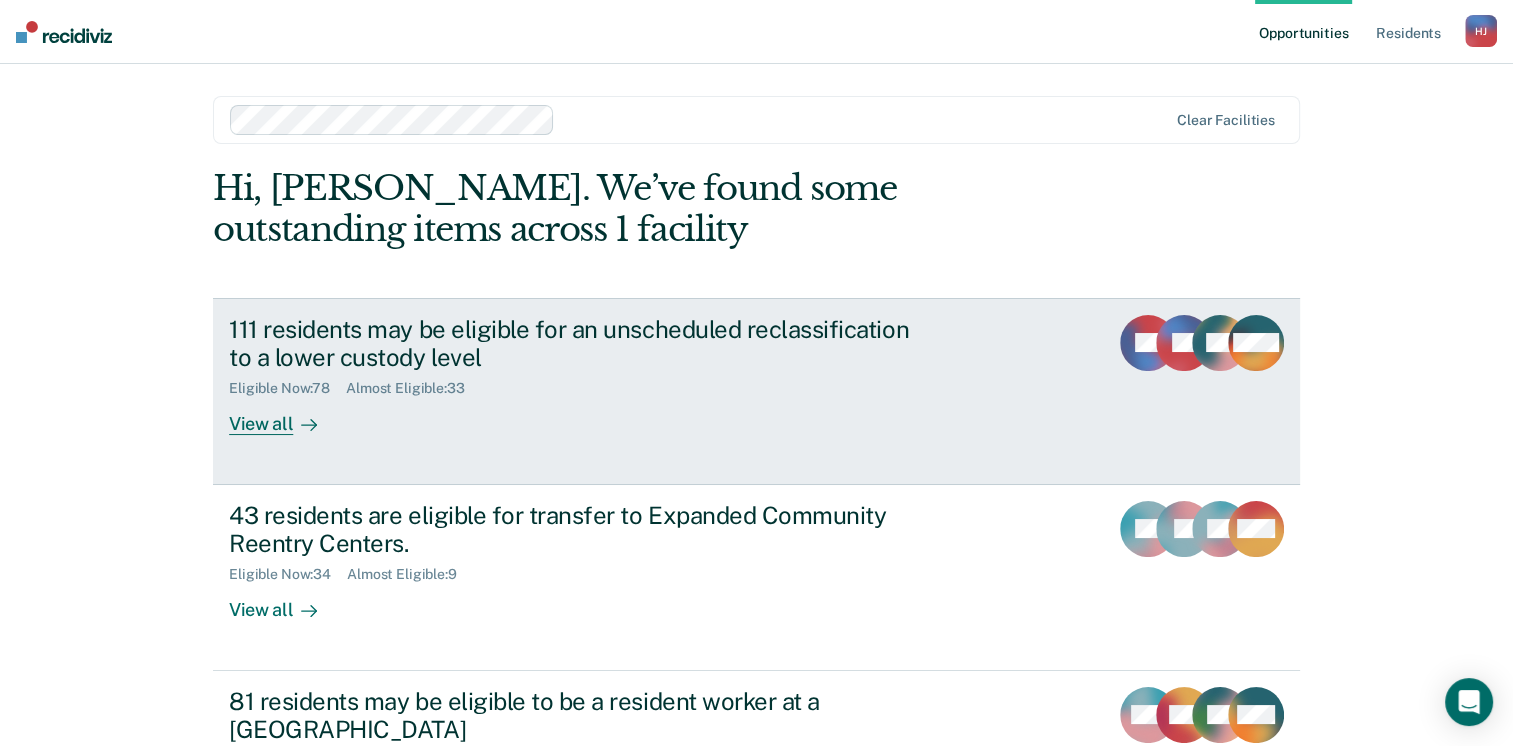 click on "111 residents may be eligible for an unscheduled reclassification to a lower custody level" at bounding box center [580, 344] 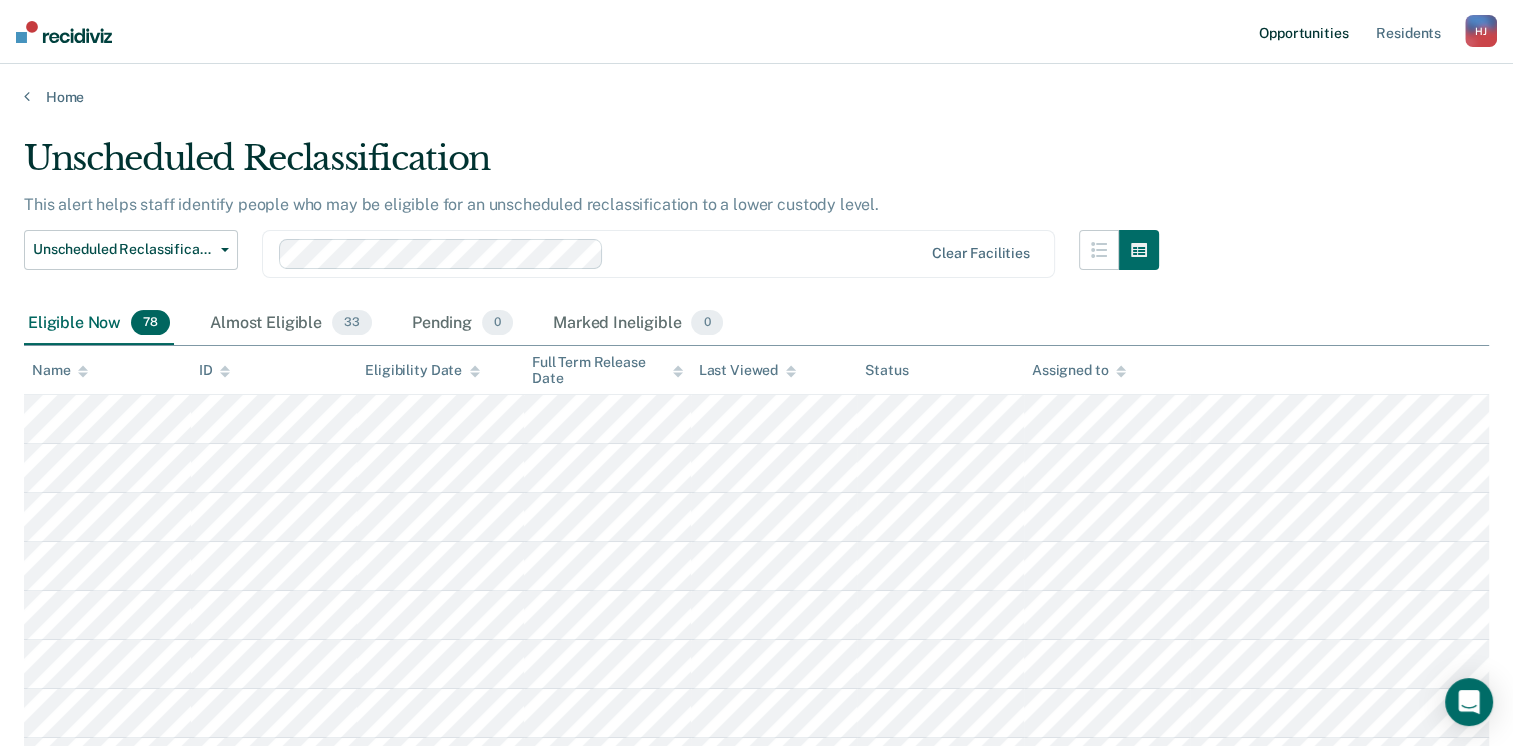 click on "Opportunities" at bounding box center (1303, 32) 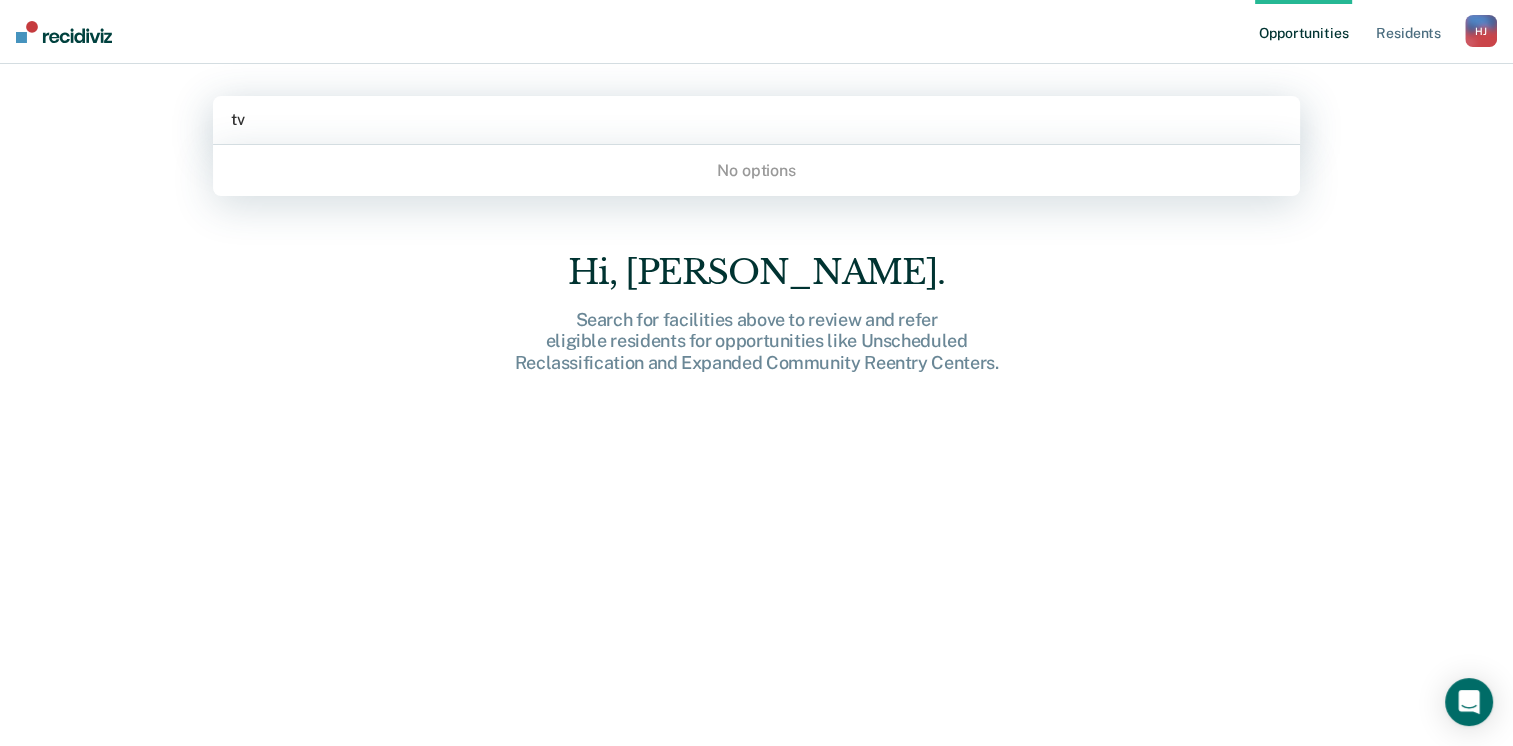 type on "t" 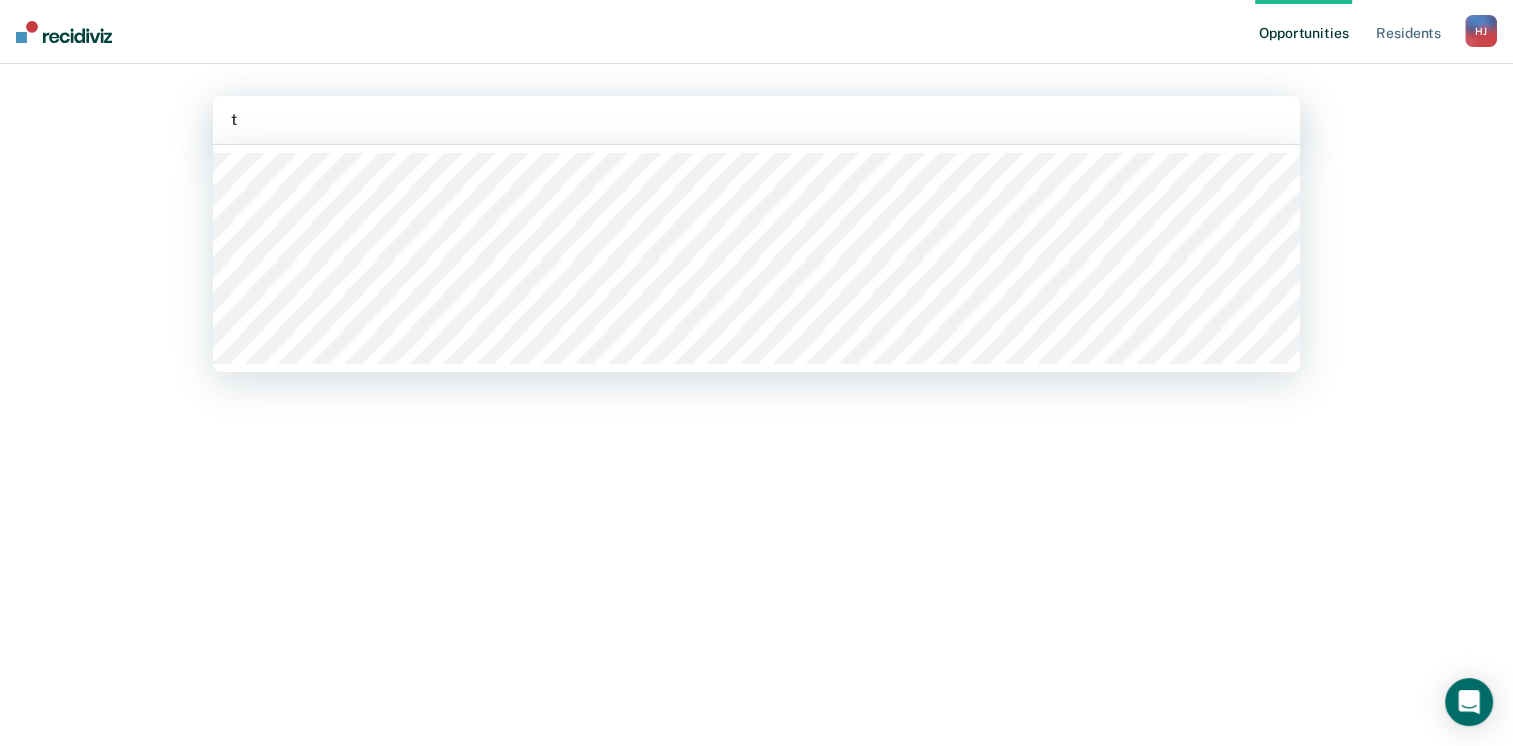 type 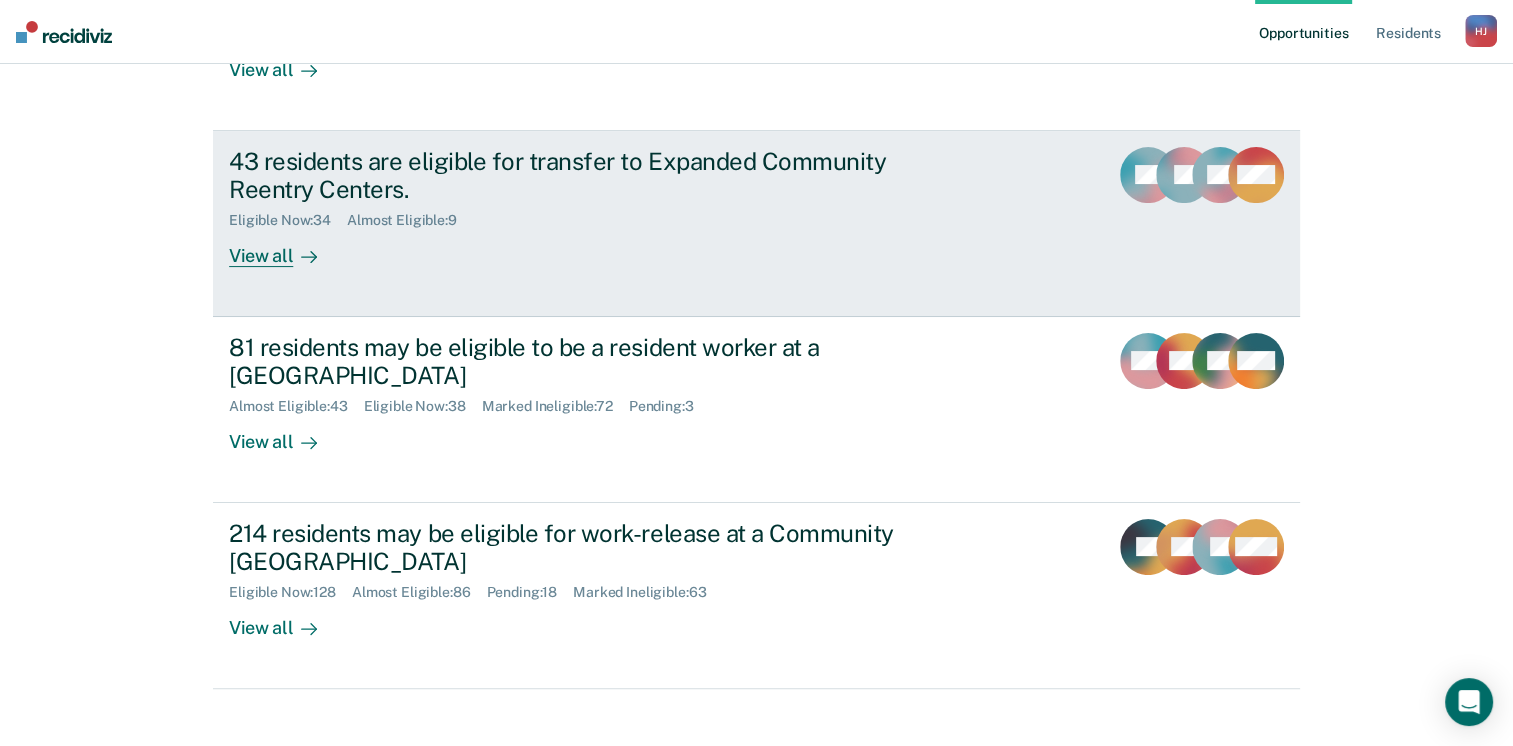 scroll, scrollTop: 358, scrollLeft: 0, axis: vertical 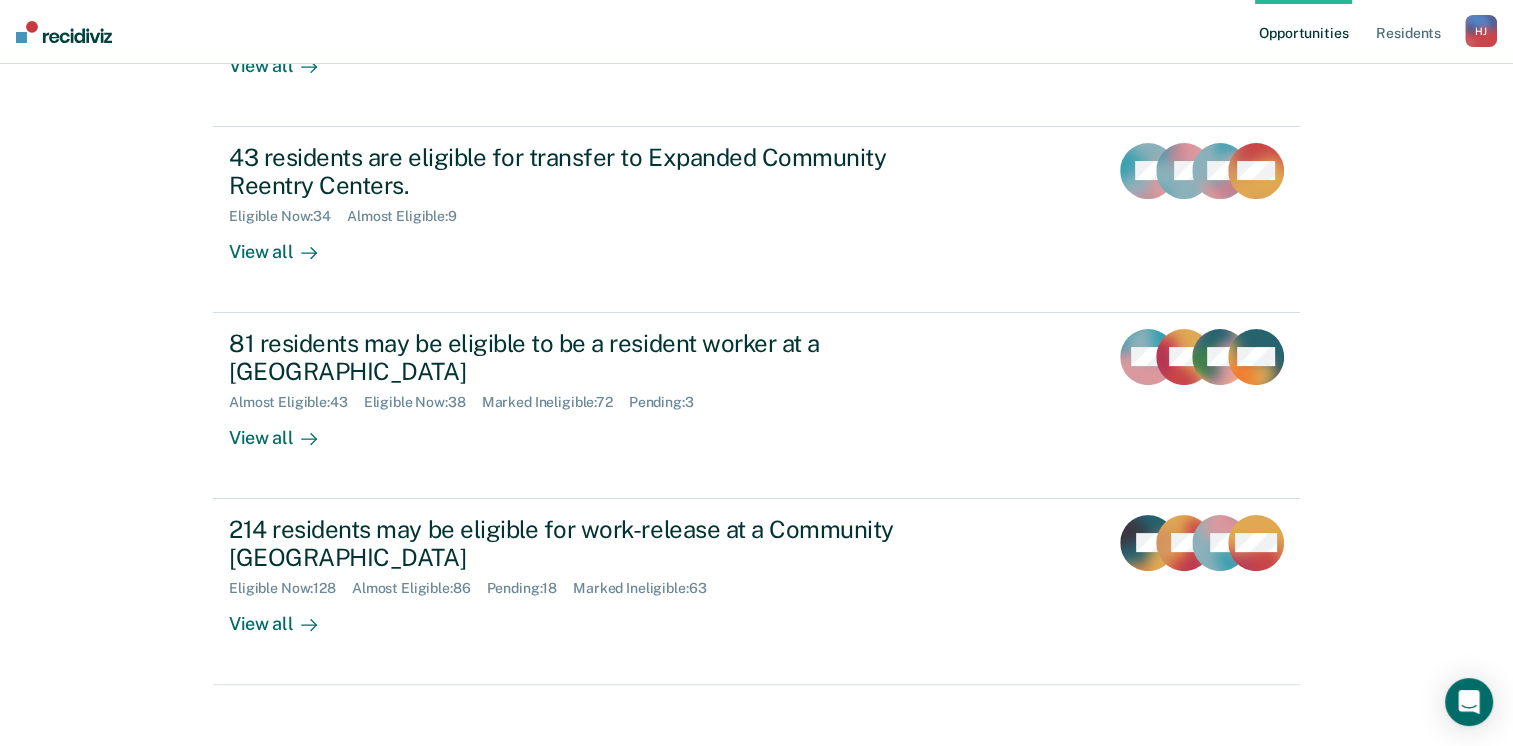 click on "Opportunities Resident s [PERSON_NAME] Profile How it works Log Out Clear   facilities Hi, [PERSON_NAME]. We’ve found some outstanding items across 1 facility 111 residents may be eligible for an unscheduled reclassification to a lower custody level Eligible Now :  78 Almost Eligible :  33 View all   RR DT AH + 108 43 residents are eligible for transfer to Expanded Community Reentry Centers. Eligible Now :  34 Almost Eligible :  9 View all   NL JD DP + 40 81 residents may be eligible to be a resident worker at a Community Reentry Center Almost Eligible :  43 Eligible Now :  38 Marked Ineligible :  72 Pending :  3 View all   MM WR GB + 78 214 residents may be eligible for work-release at a Community Reentry Center Eligible Now :  128 Almost Eligible :  86 Pending :  18 Marked Ineligible :  63 View all   TB CB DJ + 211" at bounding box center (756, 203) 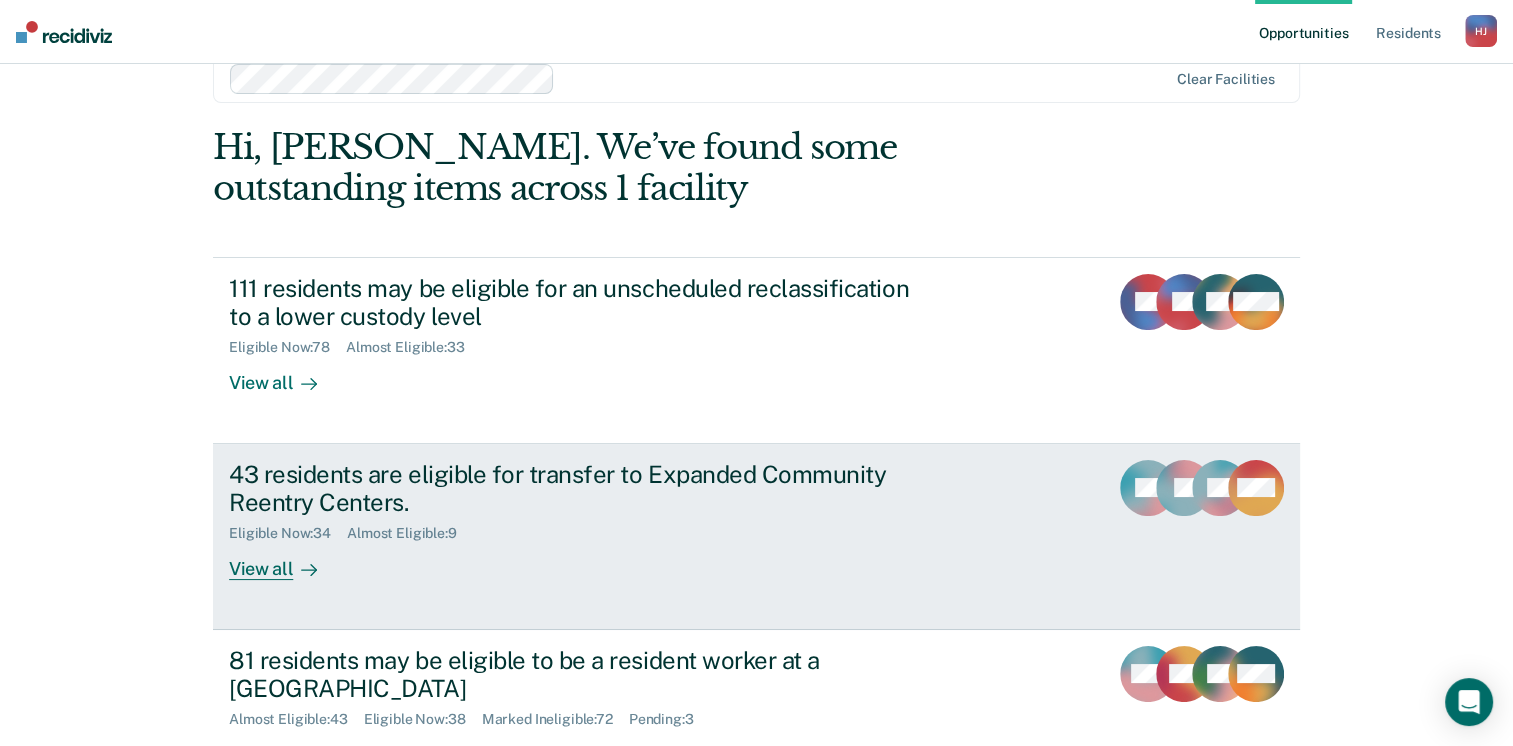 scroll, scrollTop: 0, scrollLeft: 0, axis: both 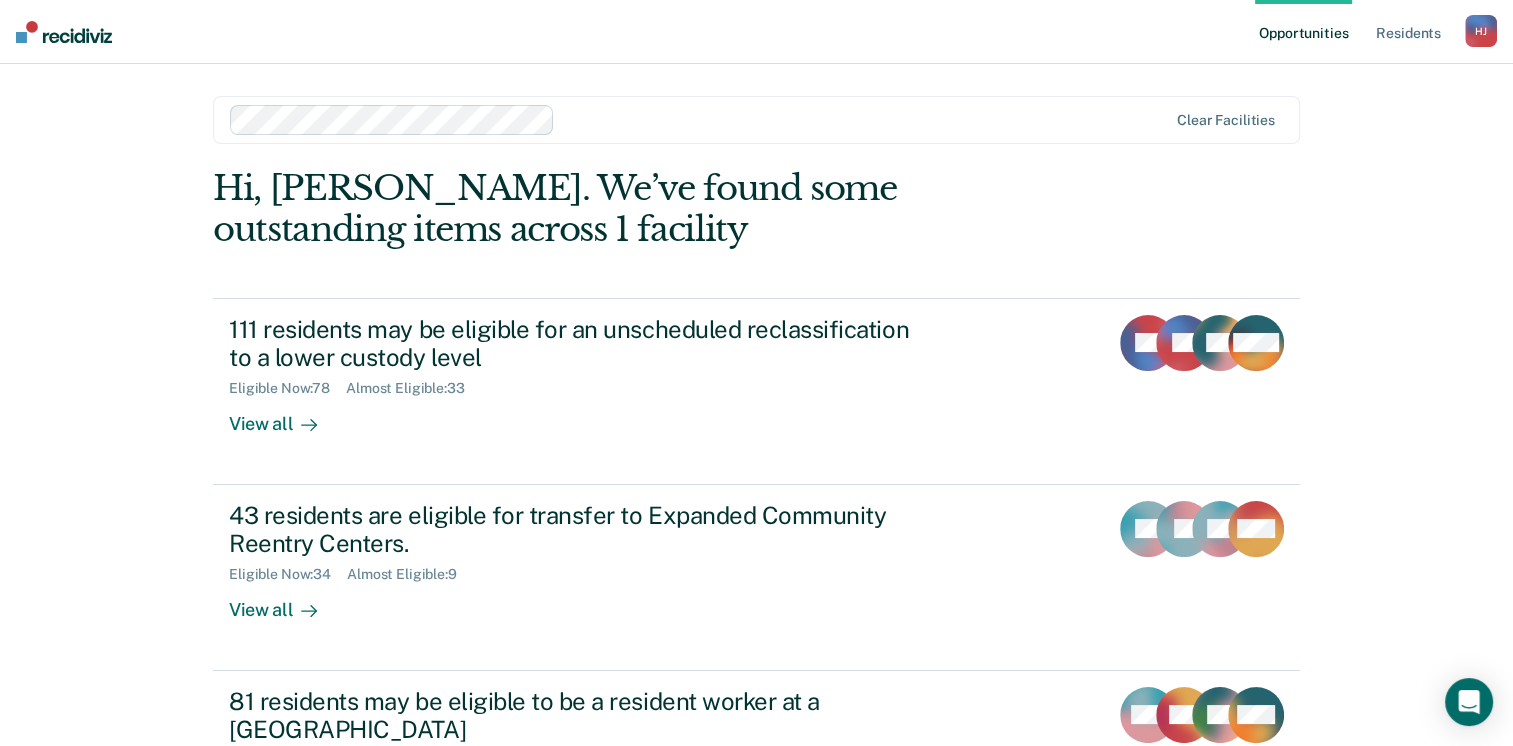 click on "H J" at bounding box center [1481, 31] 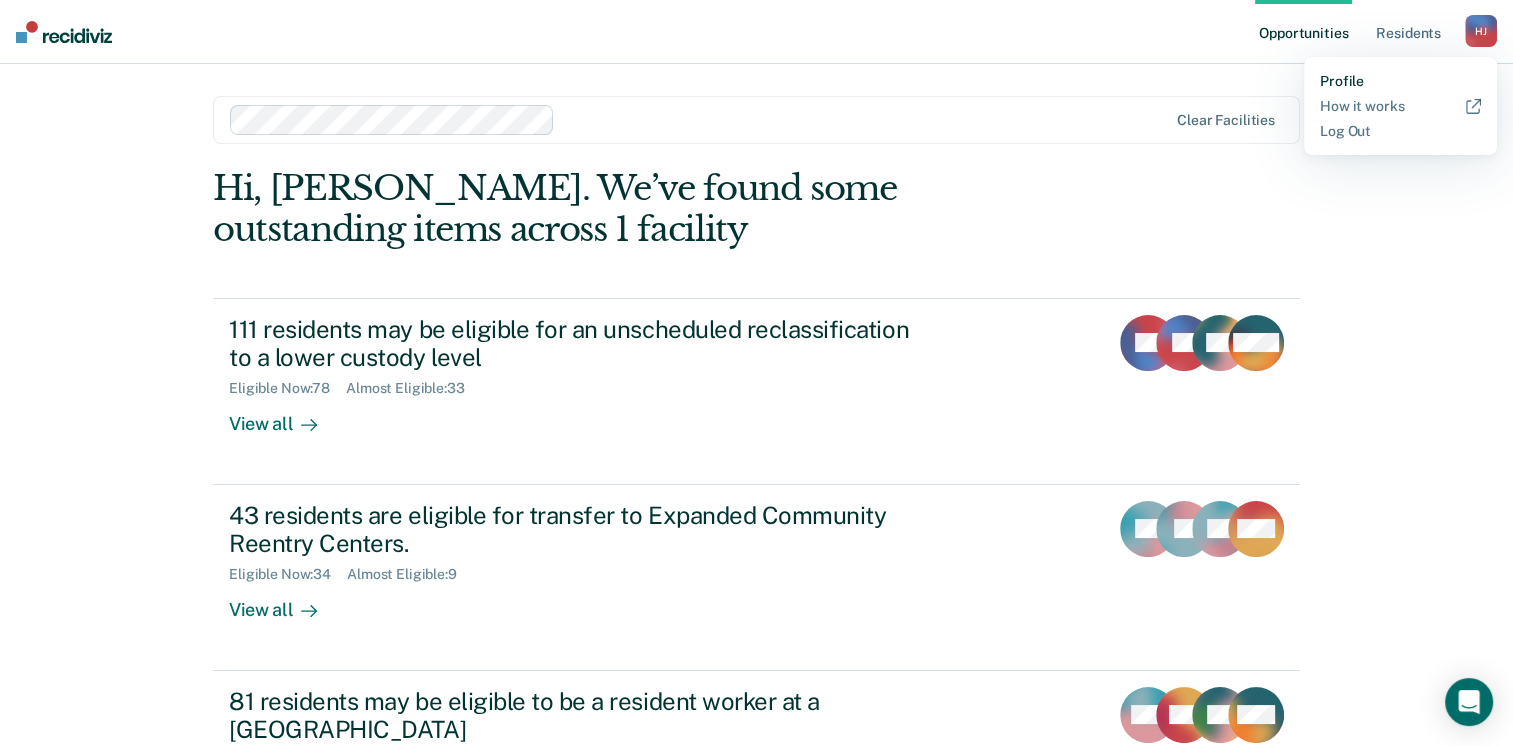 click on "Profile" at bounding box center (1400, 81) 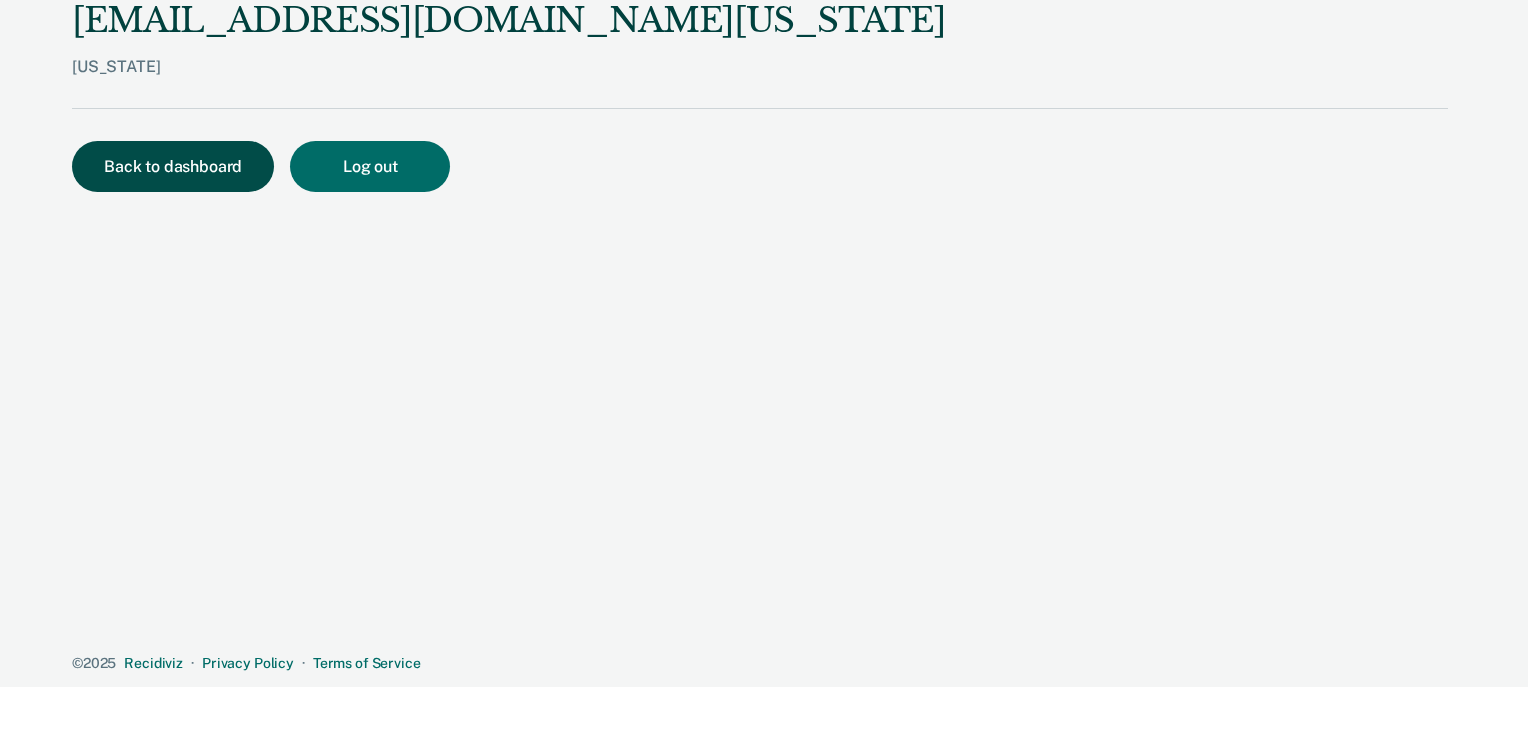 click on "Back to dashboard" at bounding box center [173, 166] 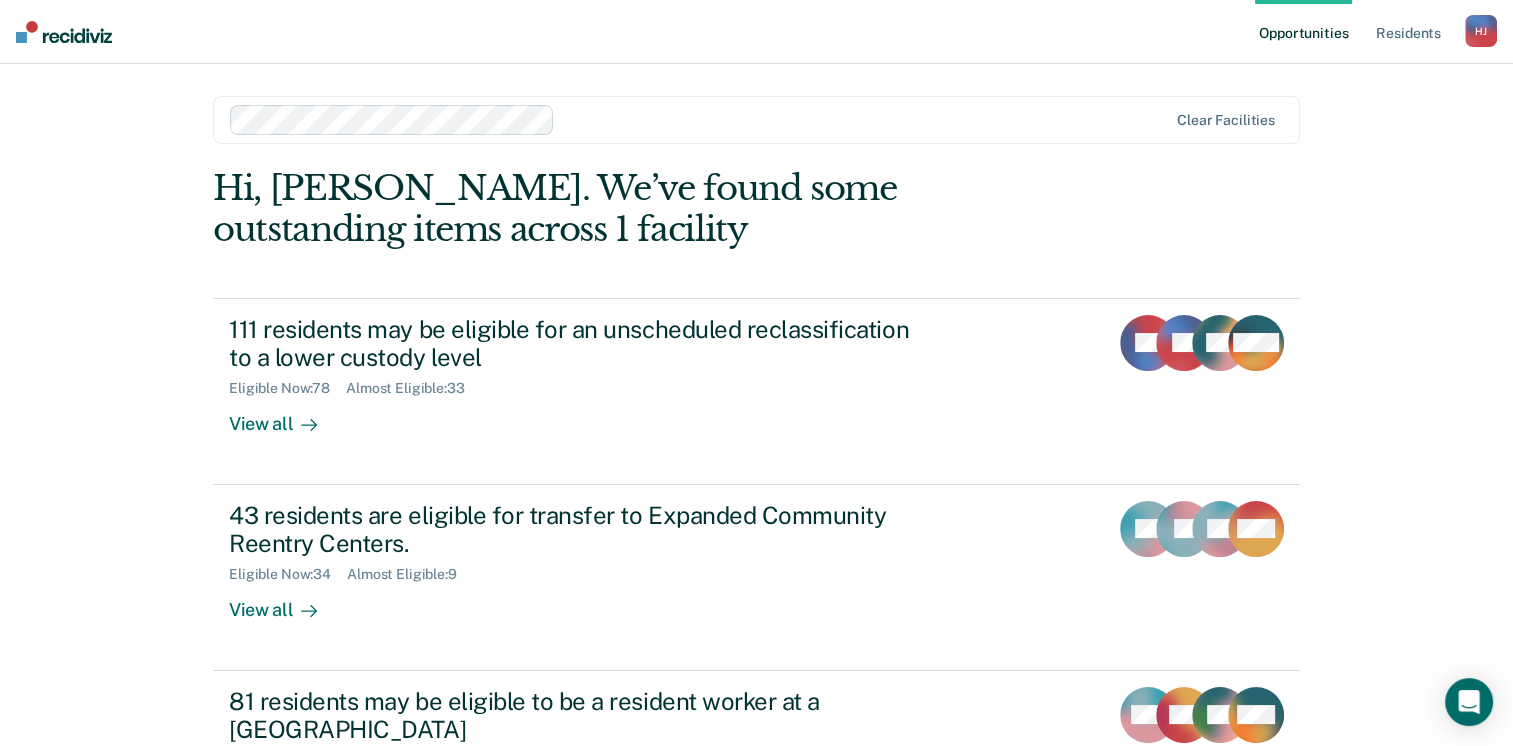 click at bounding box center (865, 119) 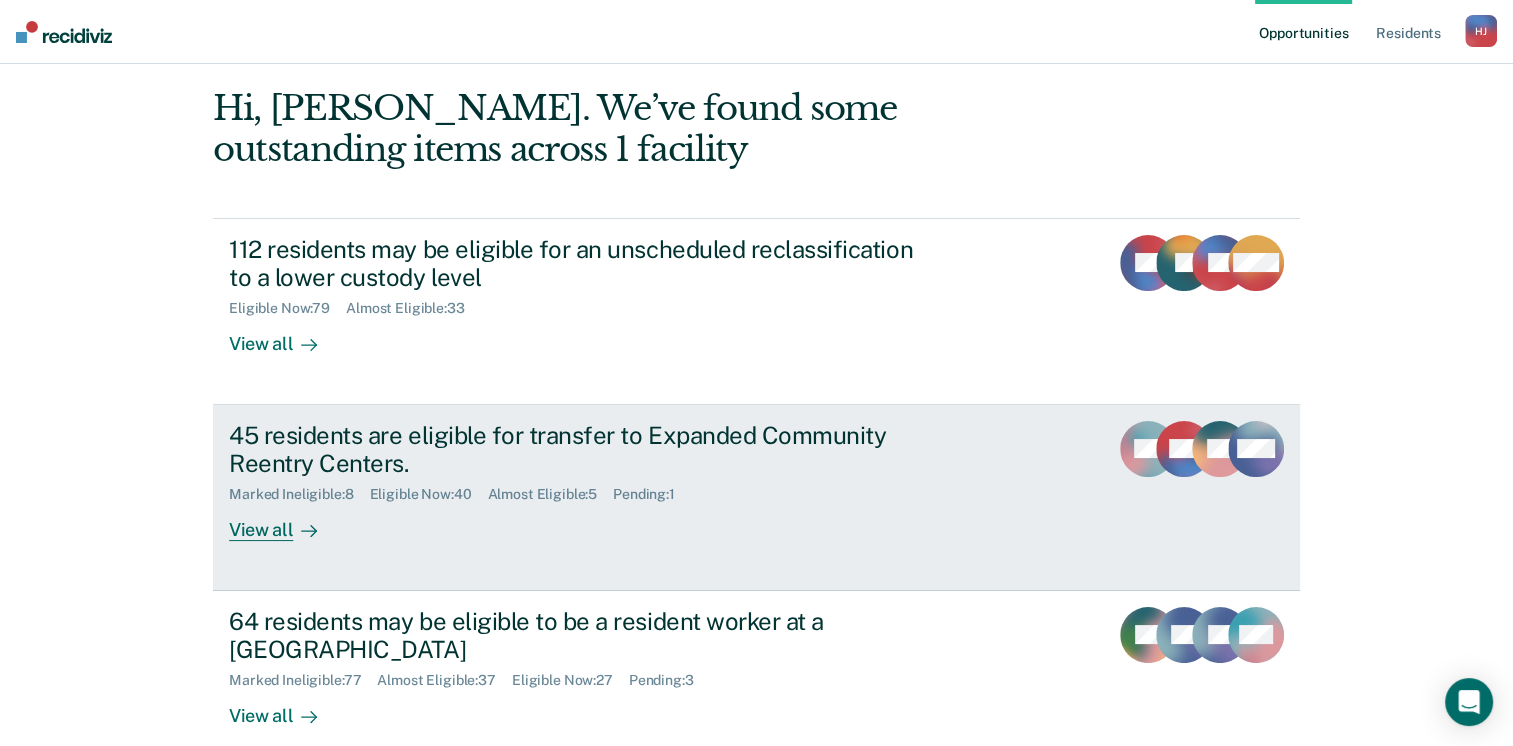 scroll, scrollTop: 84, scrollLeft: 0, axis: vertical 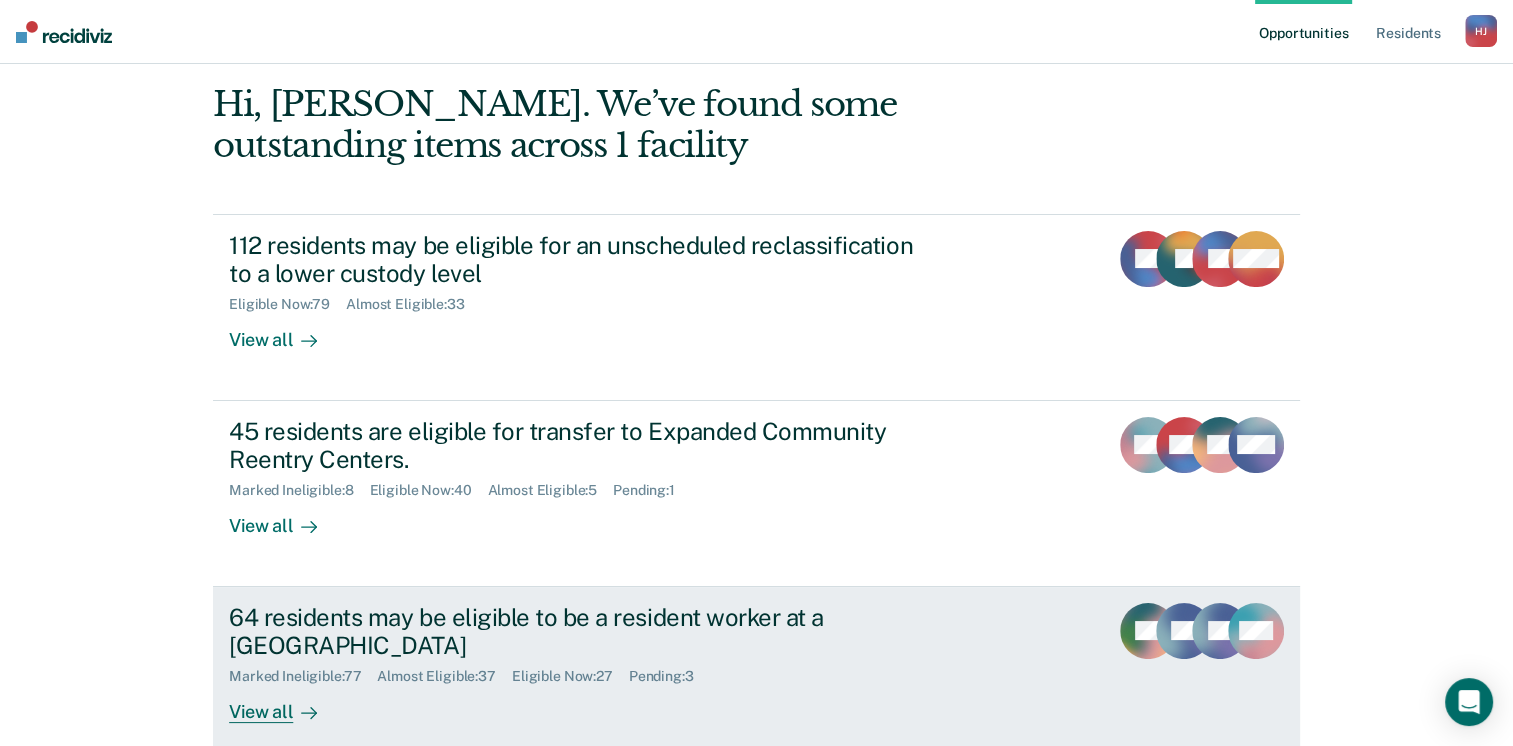 click on "64 residents may be eligible to be a resident worker at a [GEOGRAPHIC_DATA]" at bounding box center (580, 632) 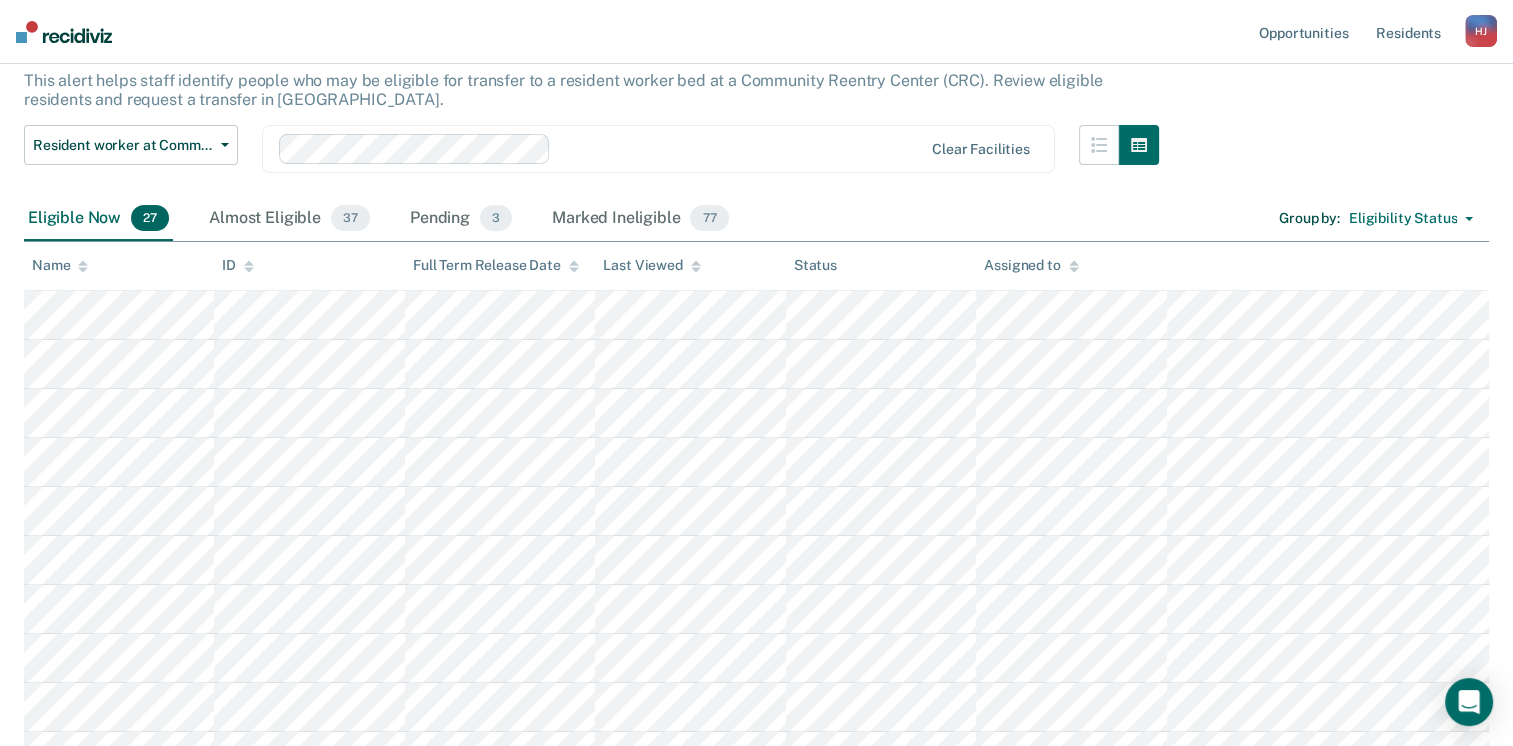 scroll, scrollTop: 68, scrollLeft: 0, axis: vertical 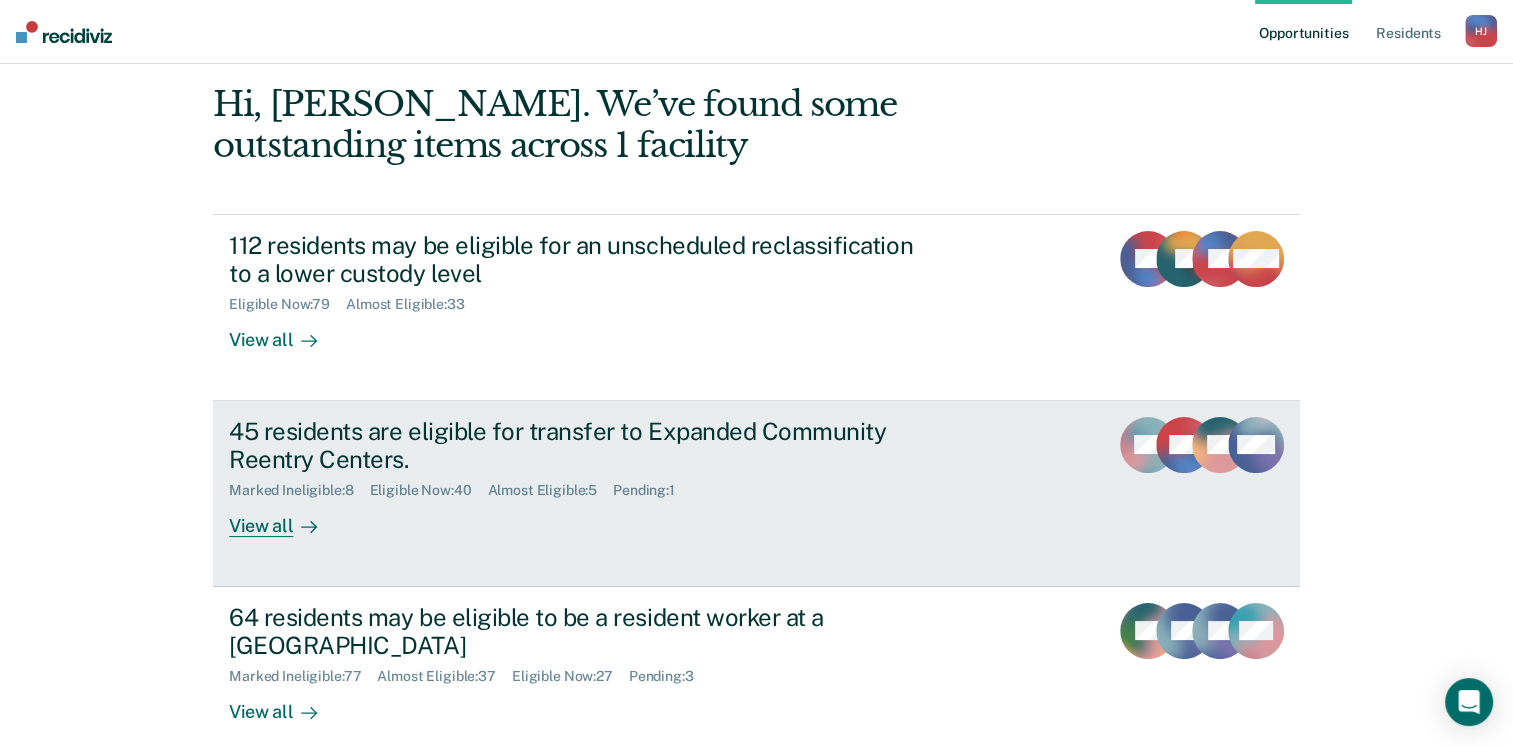 click on "45 residents are eligible for transfer to Expanded Community Reentry Centers." at bounding box center (580, 446) 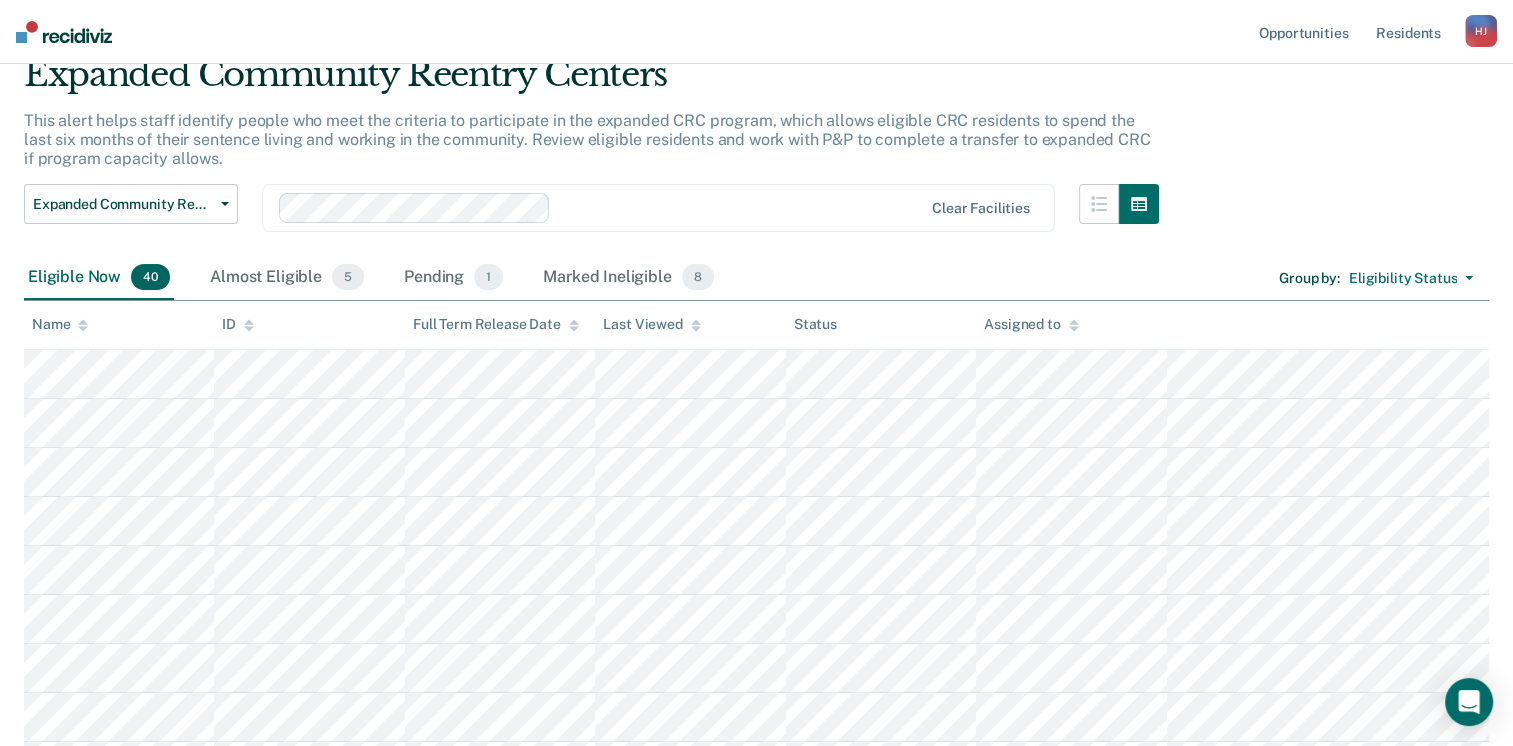 scroll, scrollTop: 0, scrollLeft: 0, axis: both 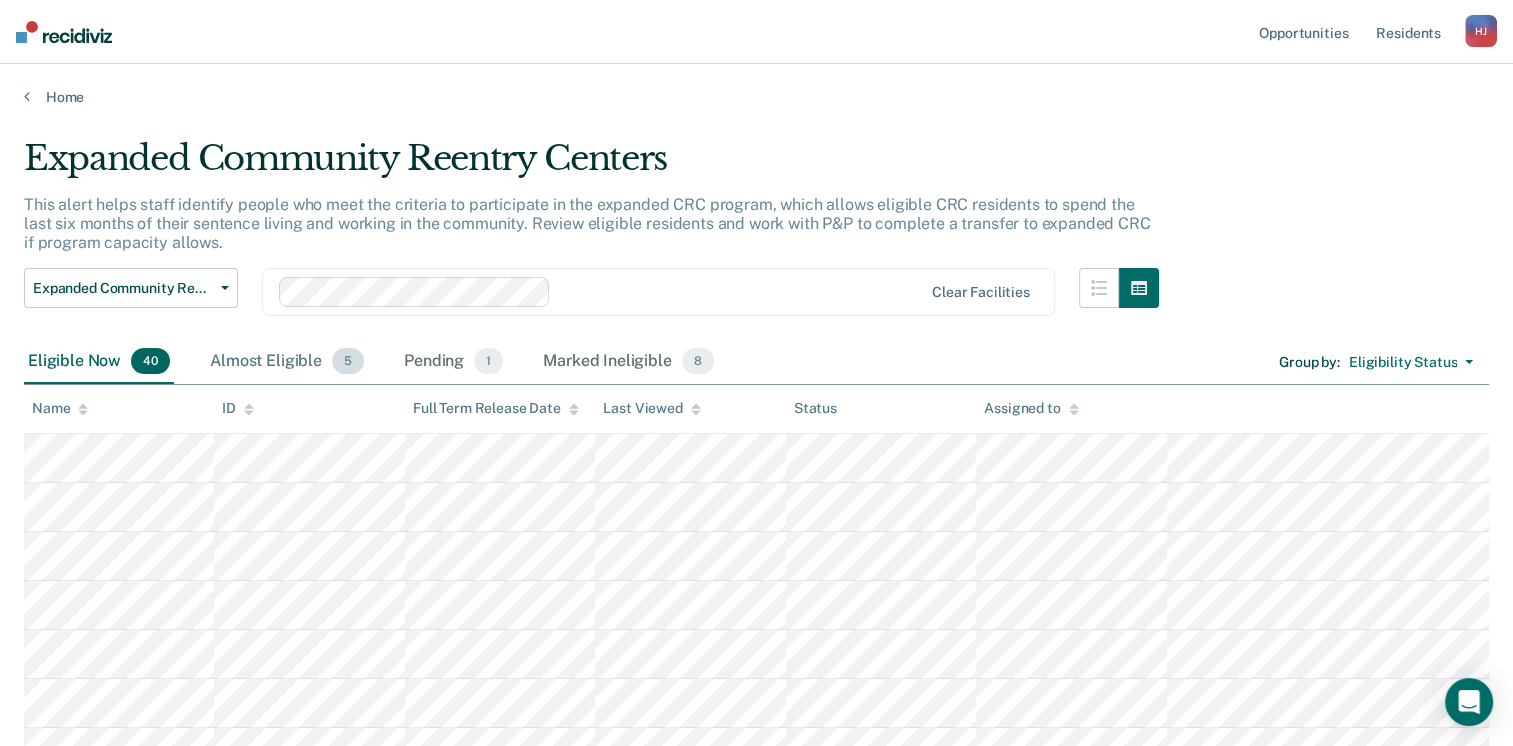 click on "Expanded Community Reentry Centers   This alert helps staff identify people who meet the criteria to participate in the expanded CRC program, which allows eligible CRC residents to spend the last six months of their sentence living and working in the community. Review eligible residents and work with P&P to complete a transfer to expanded CRC if program capacity allows. Expanded Community Reentry Centers Unscheduled Reclassification Expanded Community Reentry Centers Resident worker at Community Reentry Centers Work-release at Community Reentry Centers Clear   facilities Eligible Now 40 Almost Eligible 5 Pending 1 Marked Ineligible 8 Group by :  Eligibility Status Eligibility Status Gender Gender - [DEMOGRAPHIC_DATA] Only
To pick up a draggable item, press the space bar.
While dragging, use the arrow keys to move the item.
Press space again to drop the item in its new position, or press escape to cancel.
Name ID Full Term Release Date Last Viewed Status Assigned to" at bounding box center (756, 1263) 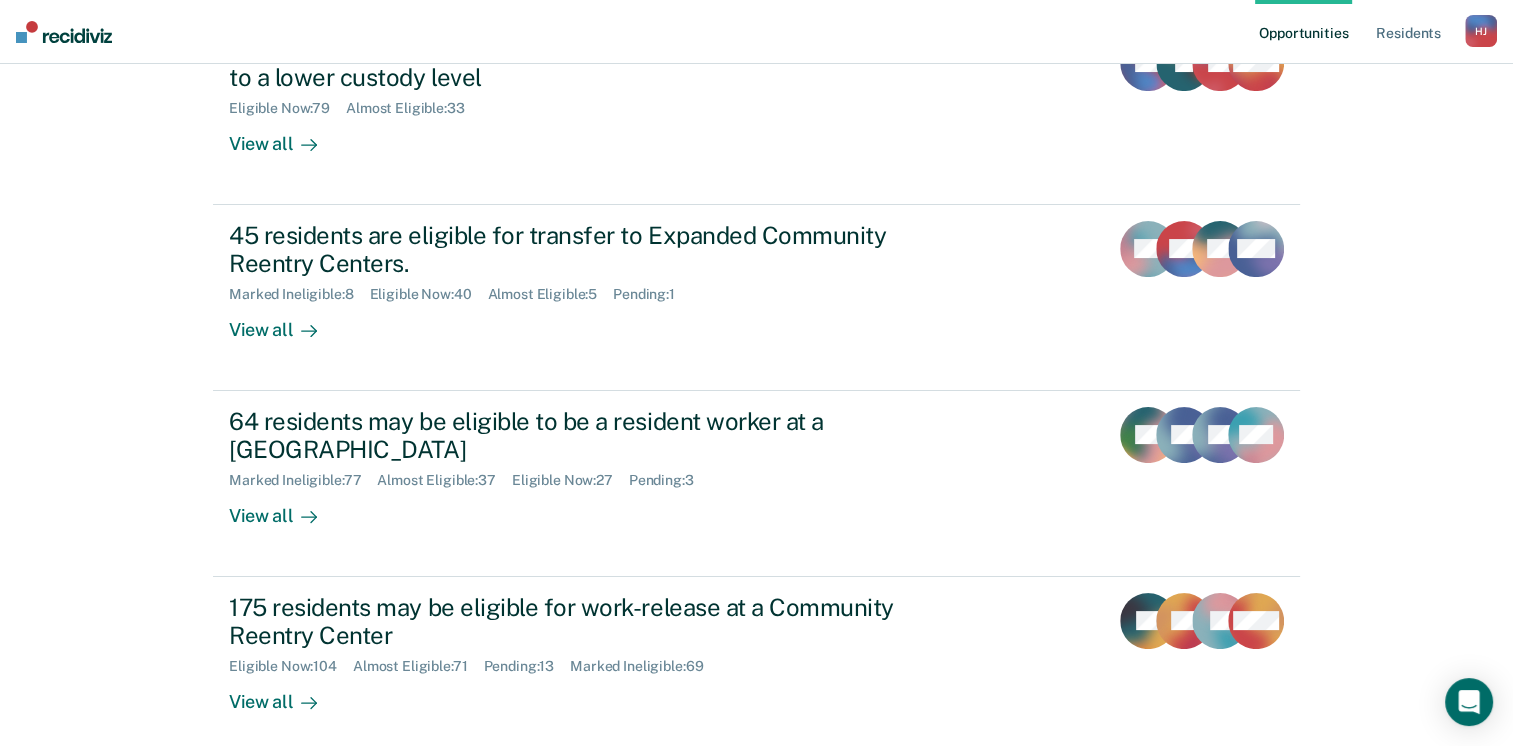scroll, scrollTop: 296, scrollLeft: 0, axis: vertical 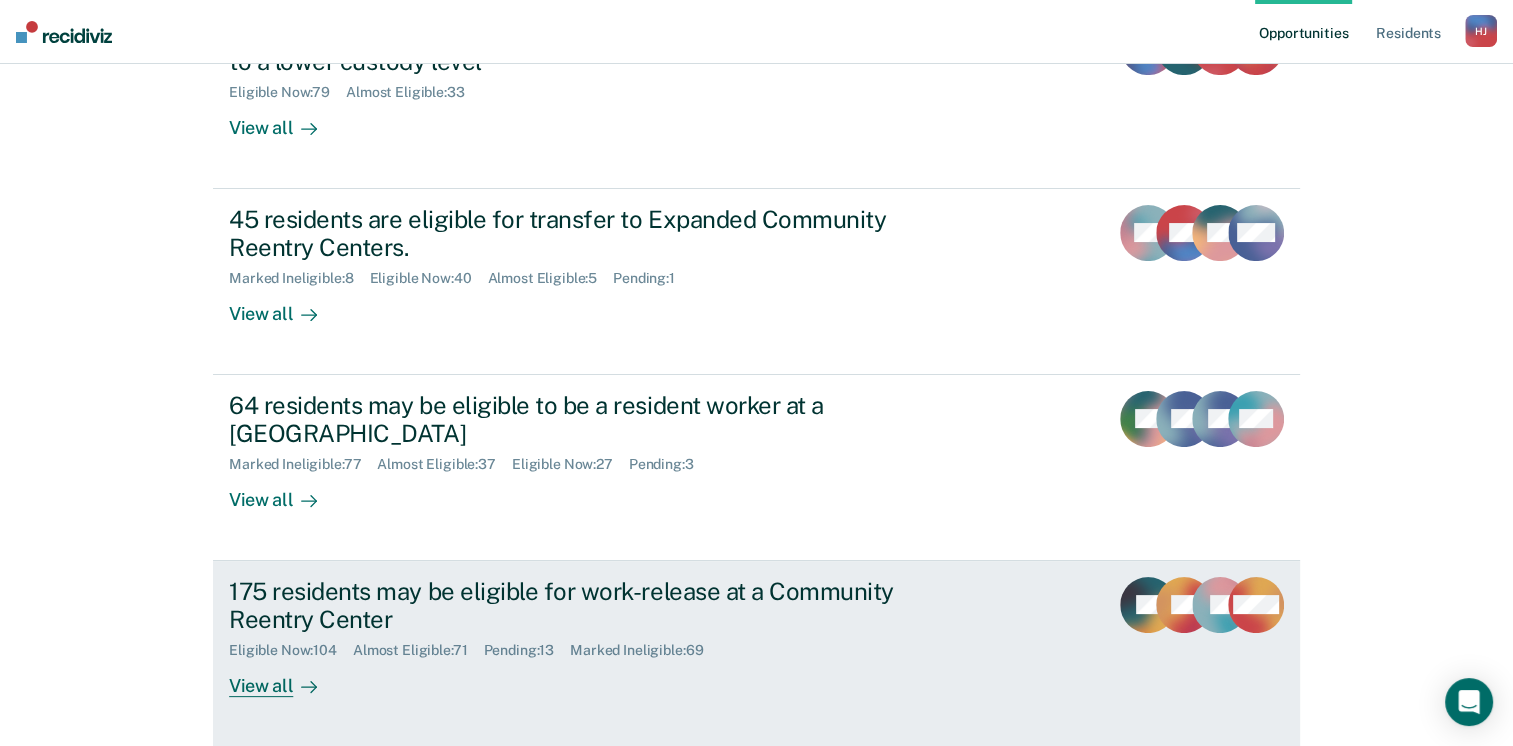 click on "175 residents may be eligible for work-release at a Community Reentry Center" at bounding box center [580, 606] 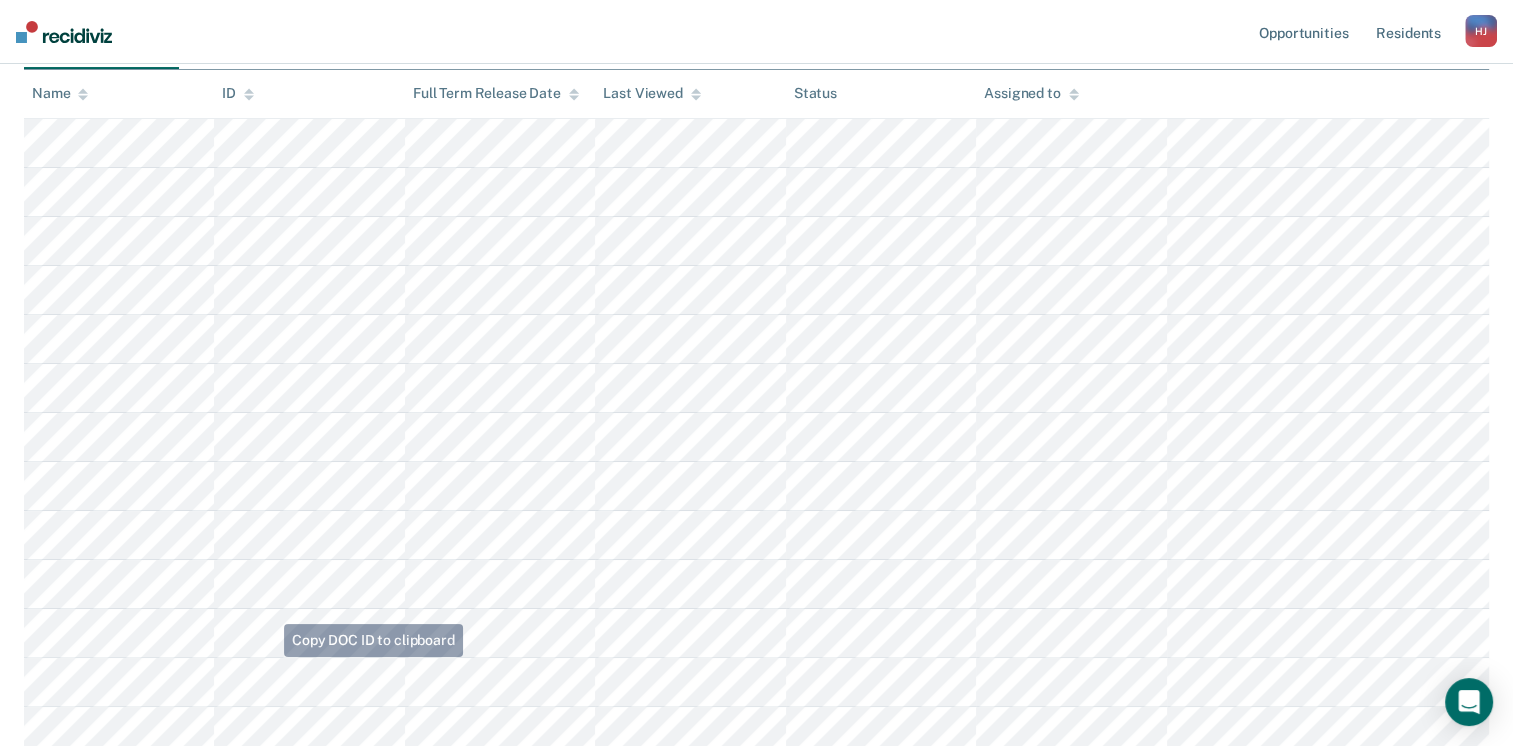 scroll, scrollTop: 0, scrollLeft: 0, axis: both 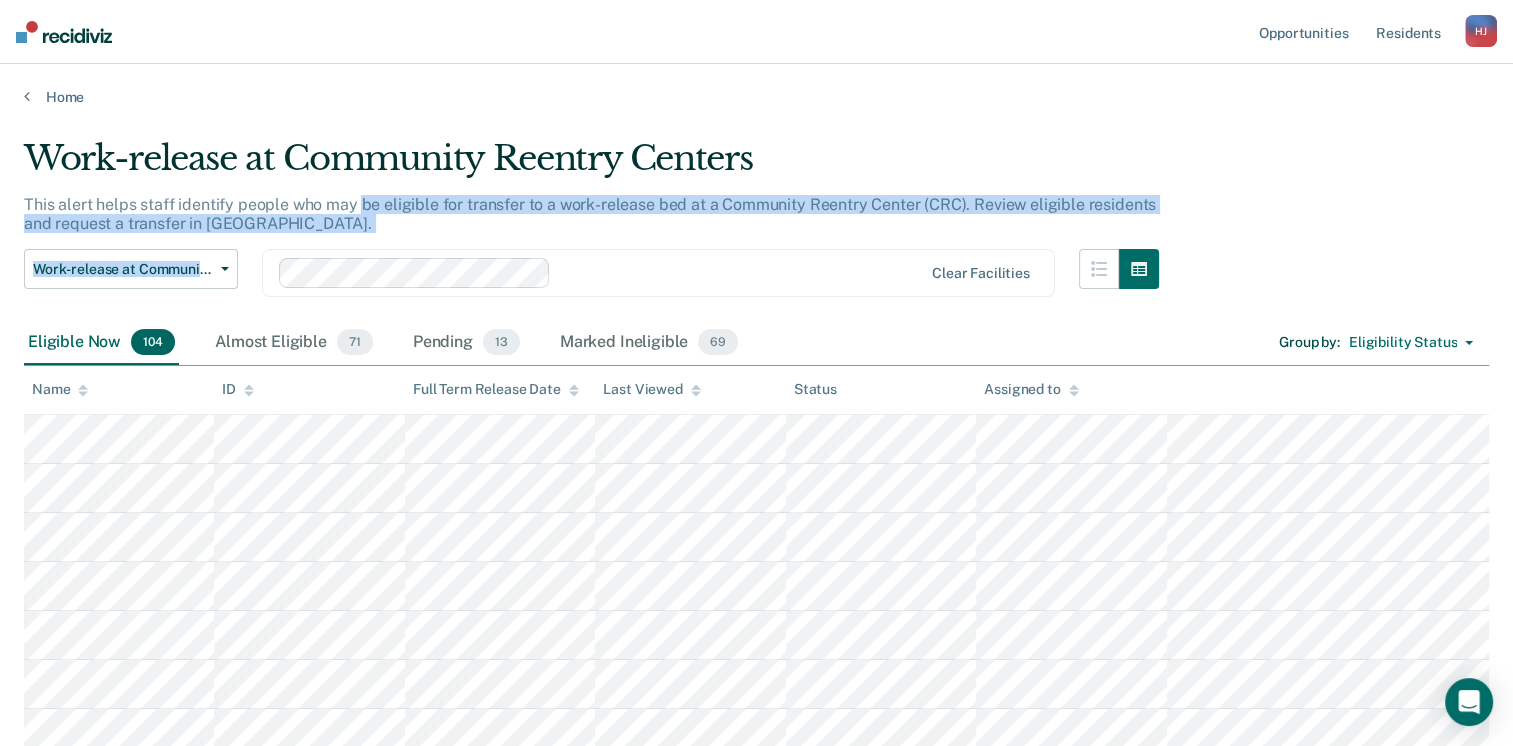 drag, startPoint x: 357, startPoint y: 209, endPoint x: 341, endPoint y: 311, distance: 103.24728 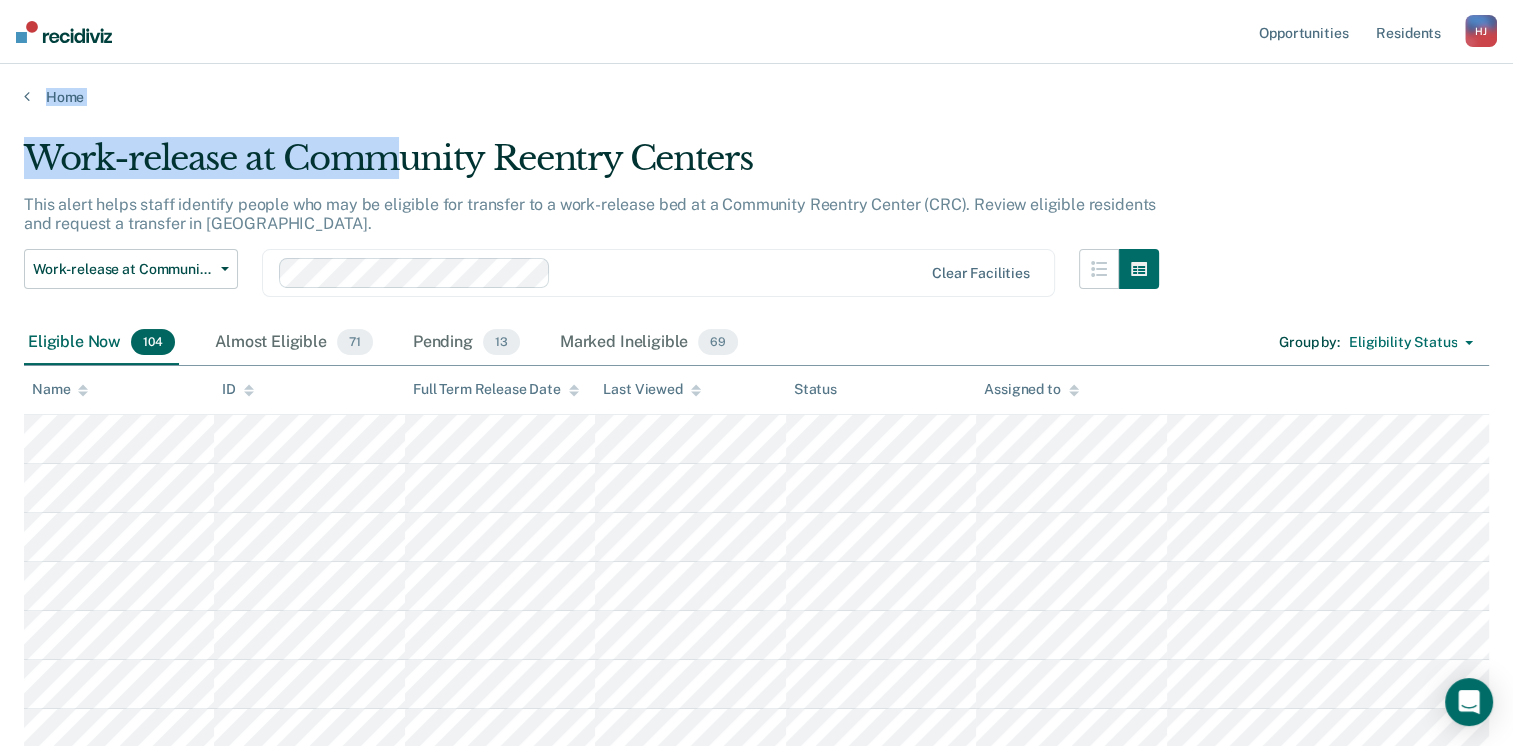 drag, startPoint x: 341, startPoint y: 311, endPoint x: 404, endPoint y: -28, distance: 344.8043 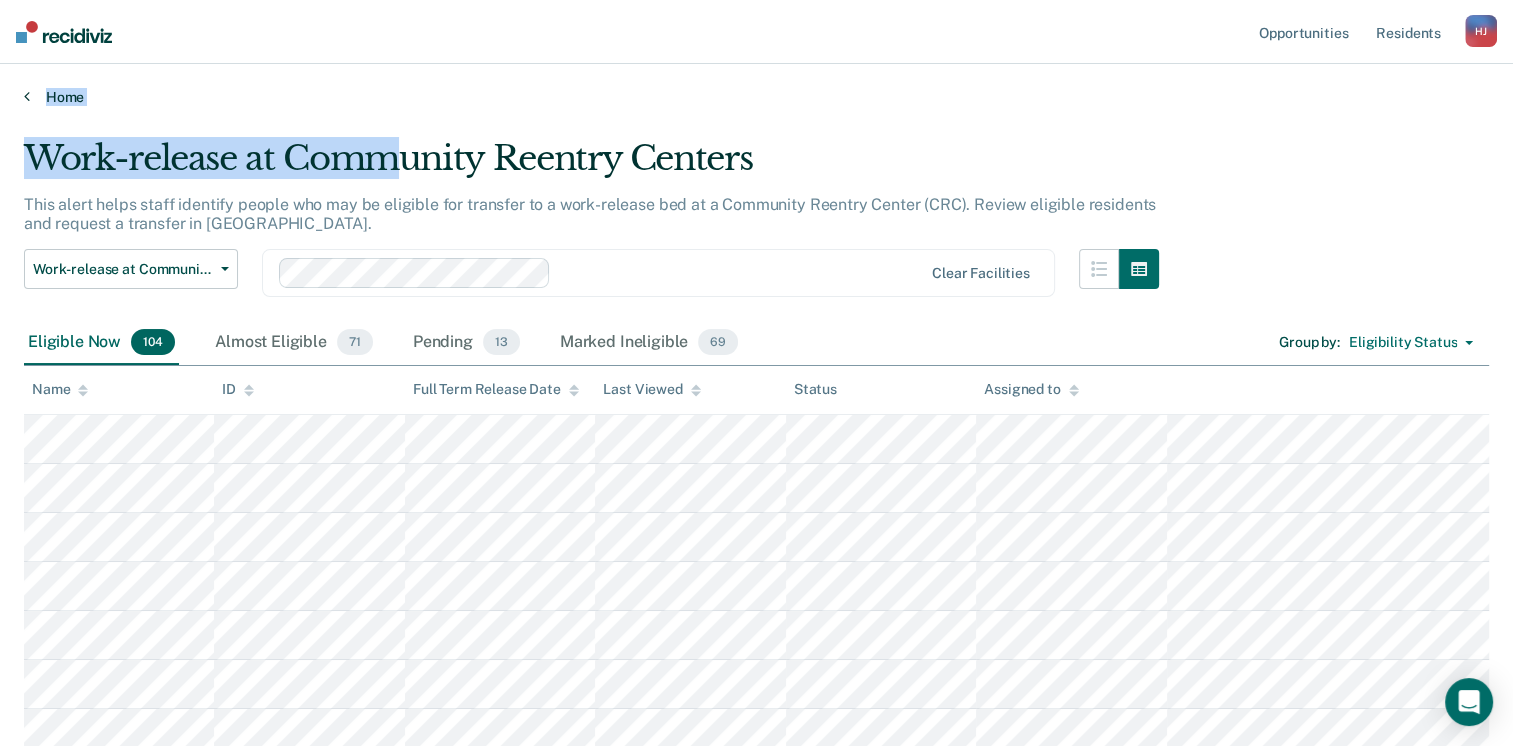 click on "Home" at bounding box center [756, 97] 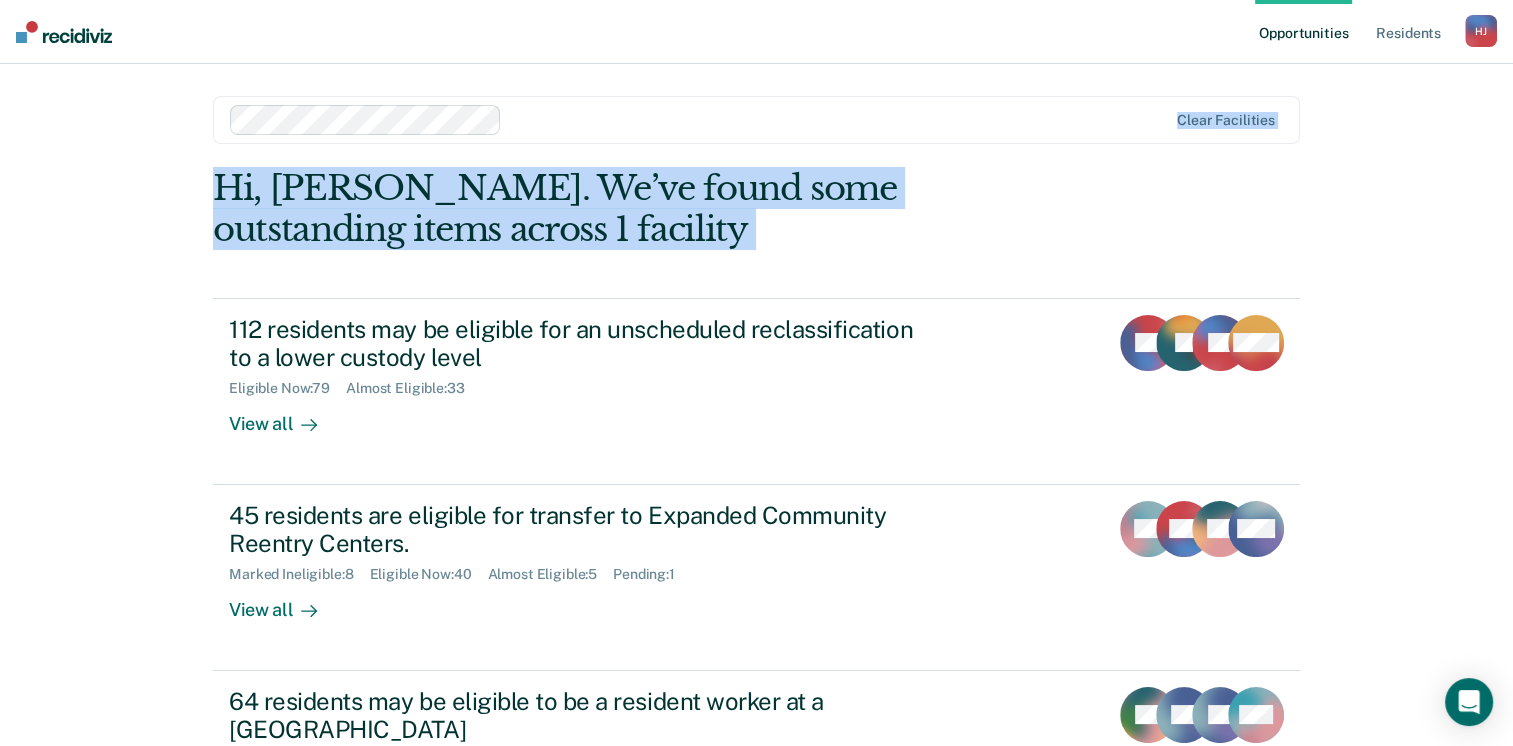 drag, startPoint x: 30, startPoint y: 100, endPoint x: 80, endPoint y: 295, distance: 201.30823 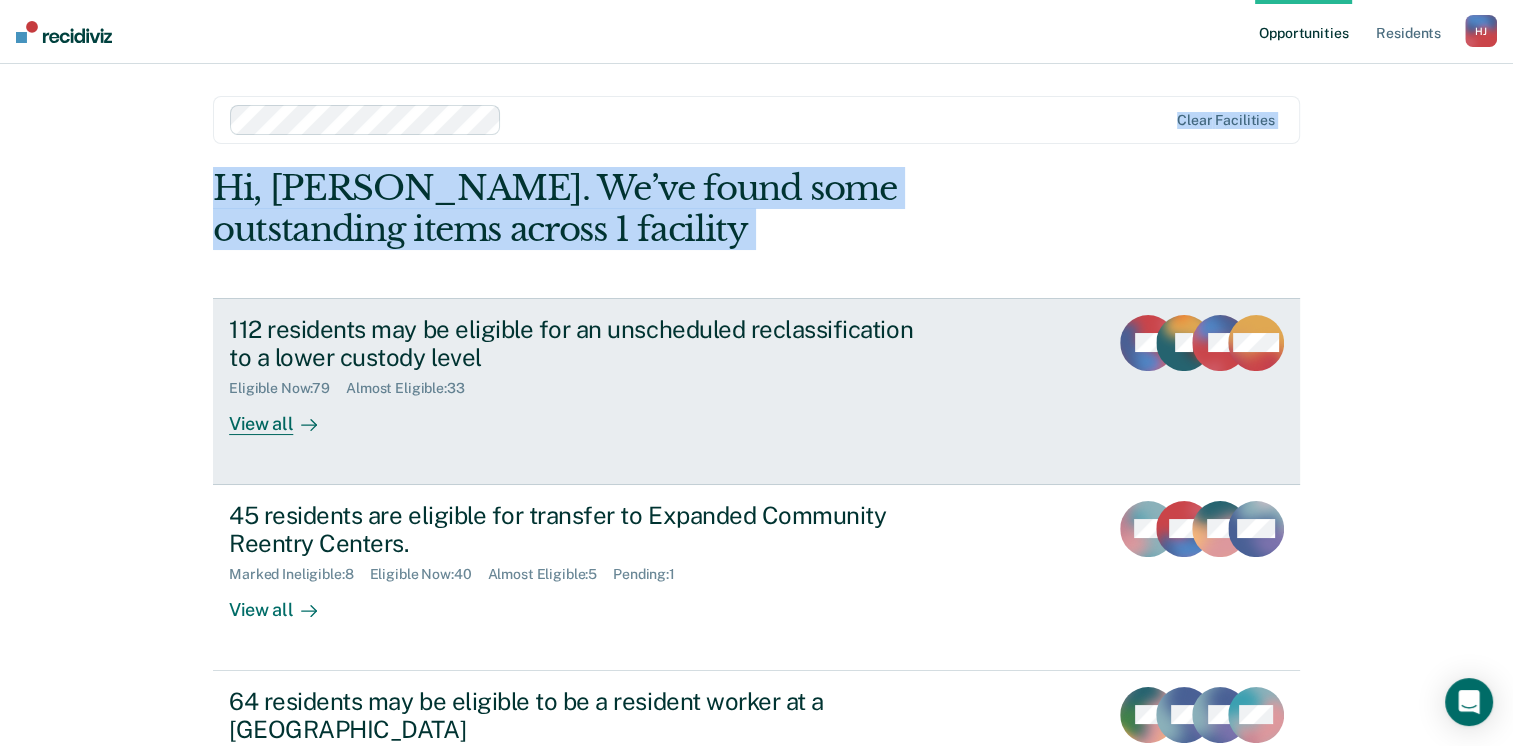 click on "112 residents may be eligible for an unscheduled reclassification to a lower custody level" at bounding box center (580, 344) 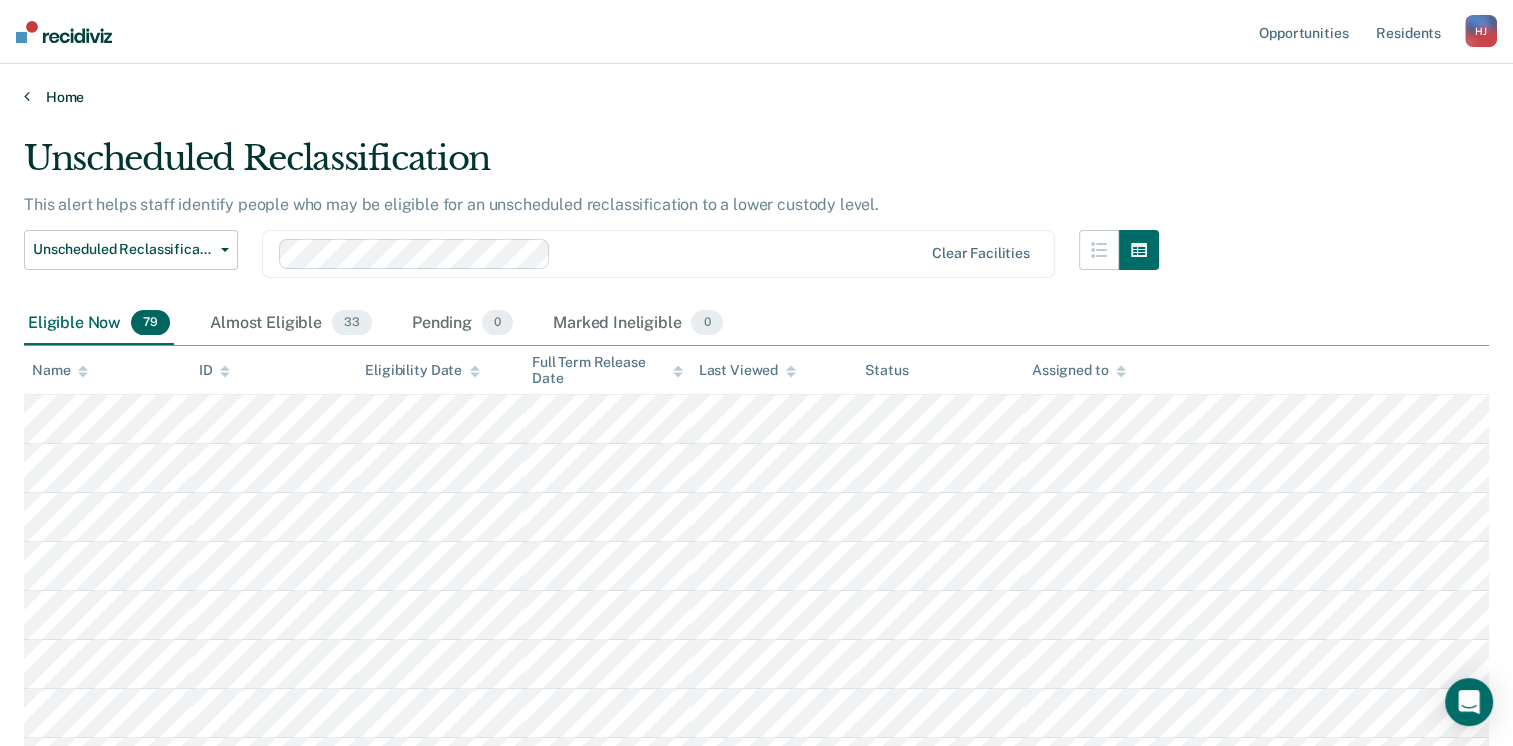 click on "Home" at bounding box center (756, 97) 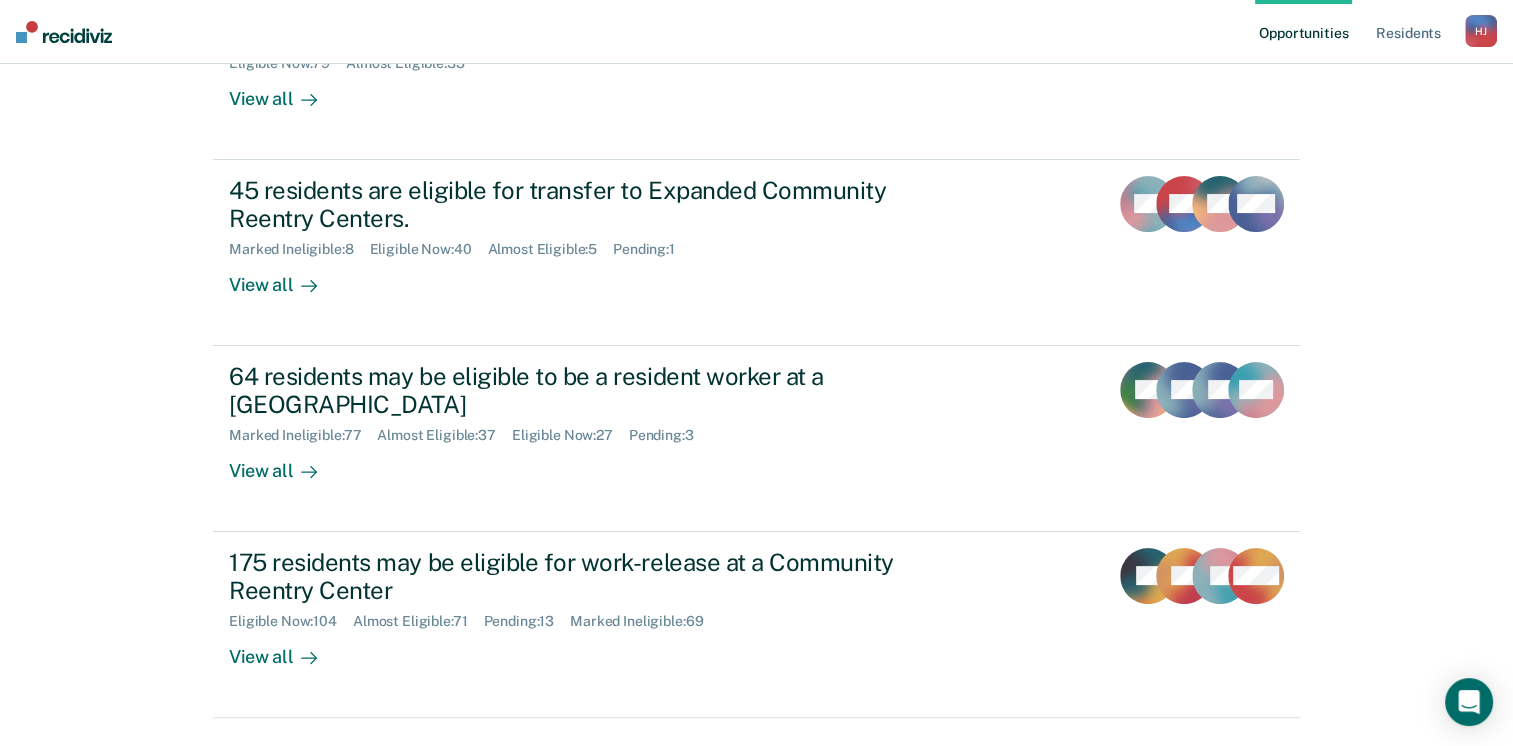 scroll, scrollTop: 330, scrollLeft: 0, axis: vertical 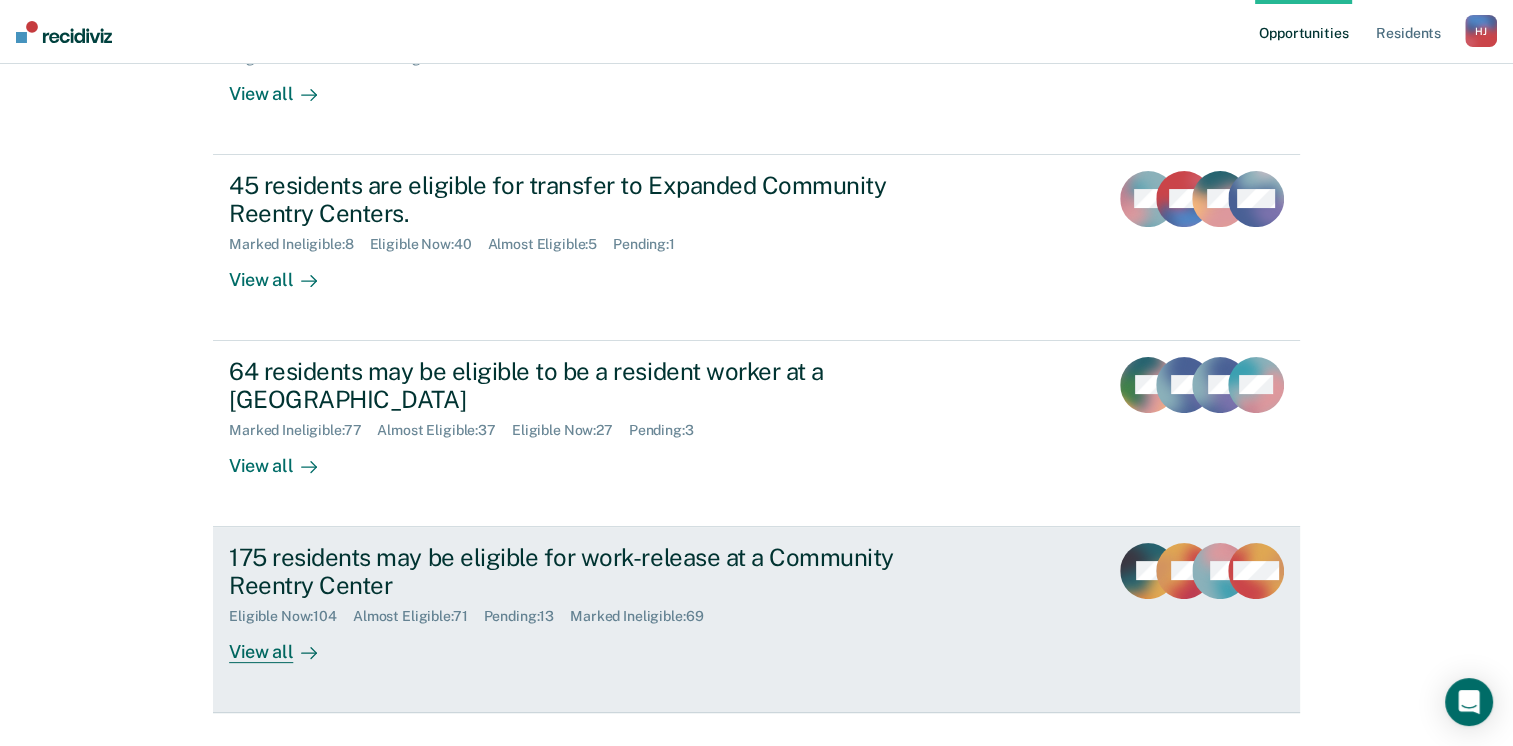 click on "View all" at bounding box center (285, 644) 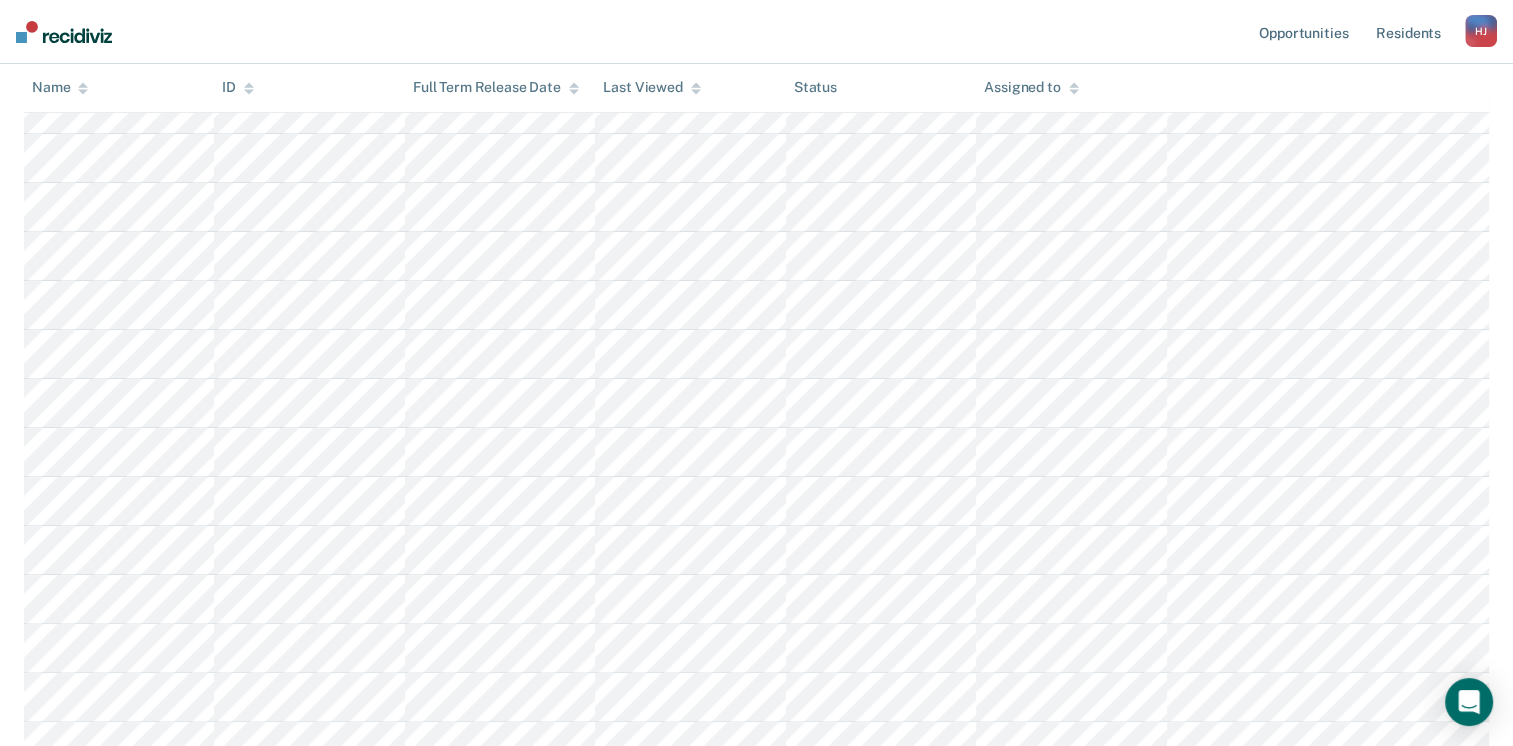 scroll, scrollTop: 0, scrollLeft: 0, axis: both 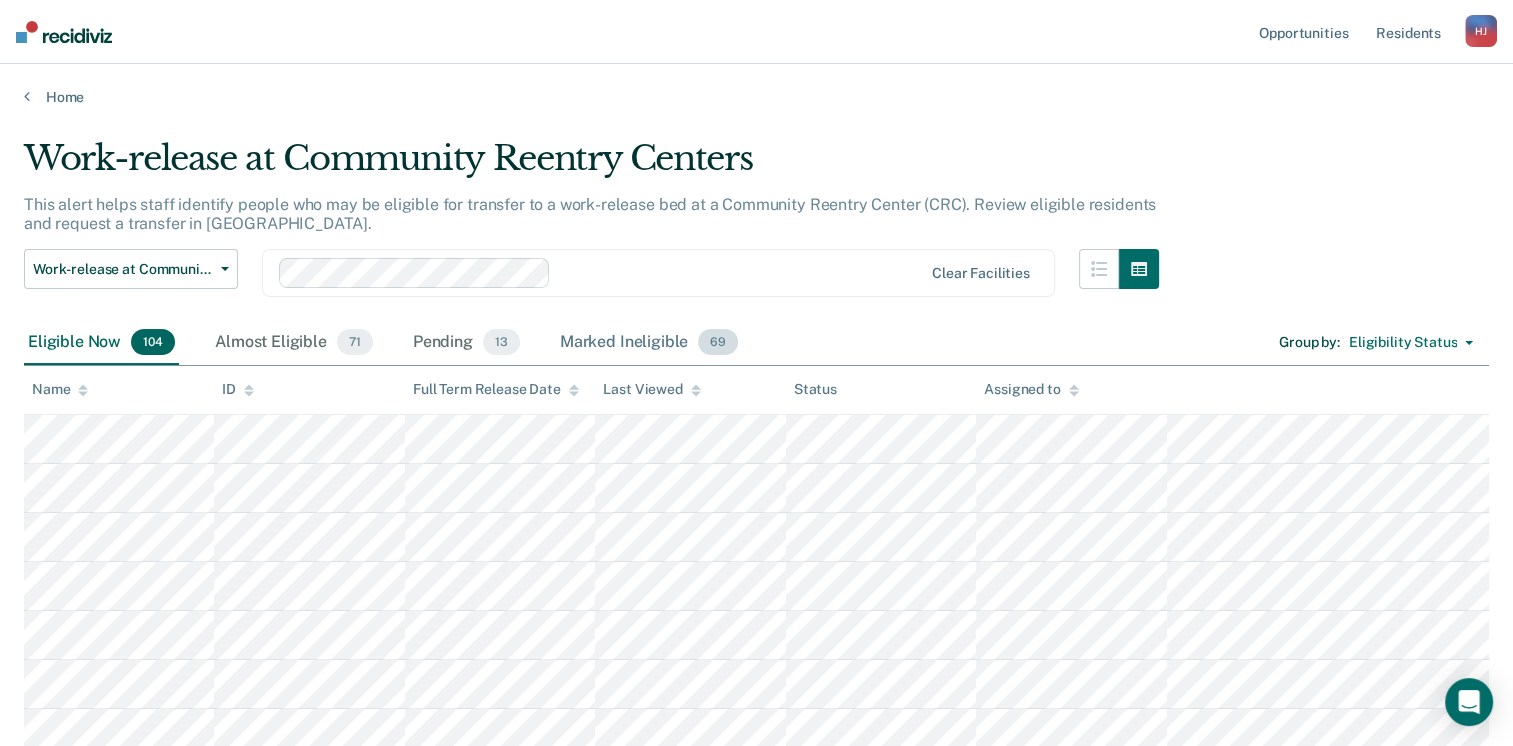 click on "Marked Ineligible 69" at bounding box center [649, 343] 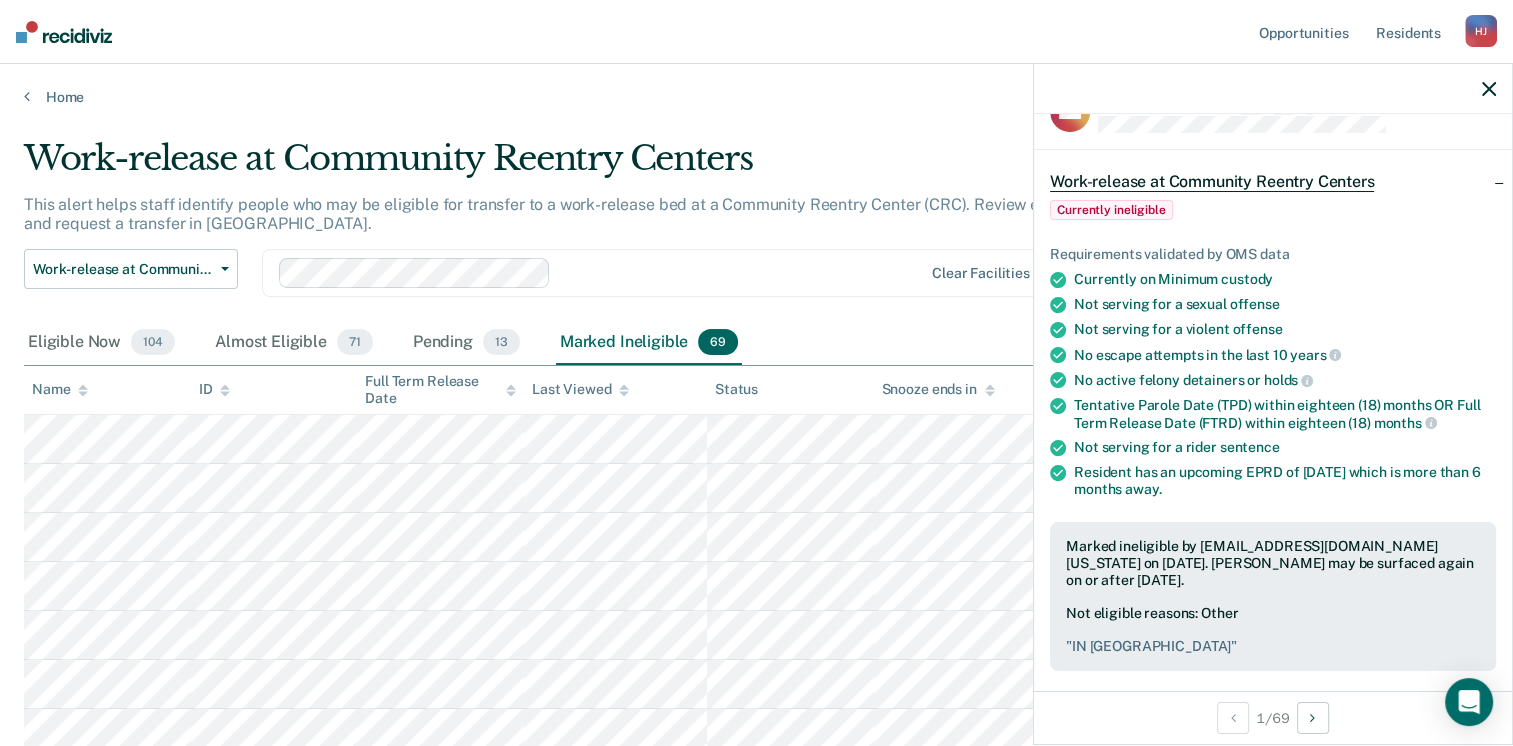 scroll, scrollTop: 48, scrollLeft: 0, axis: vertical 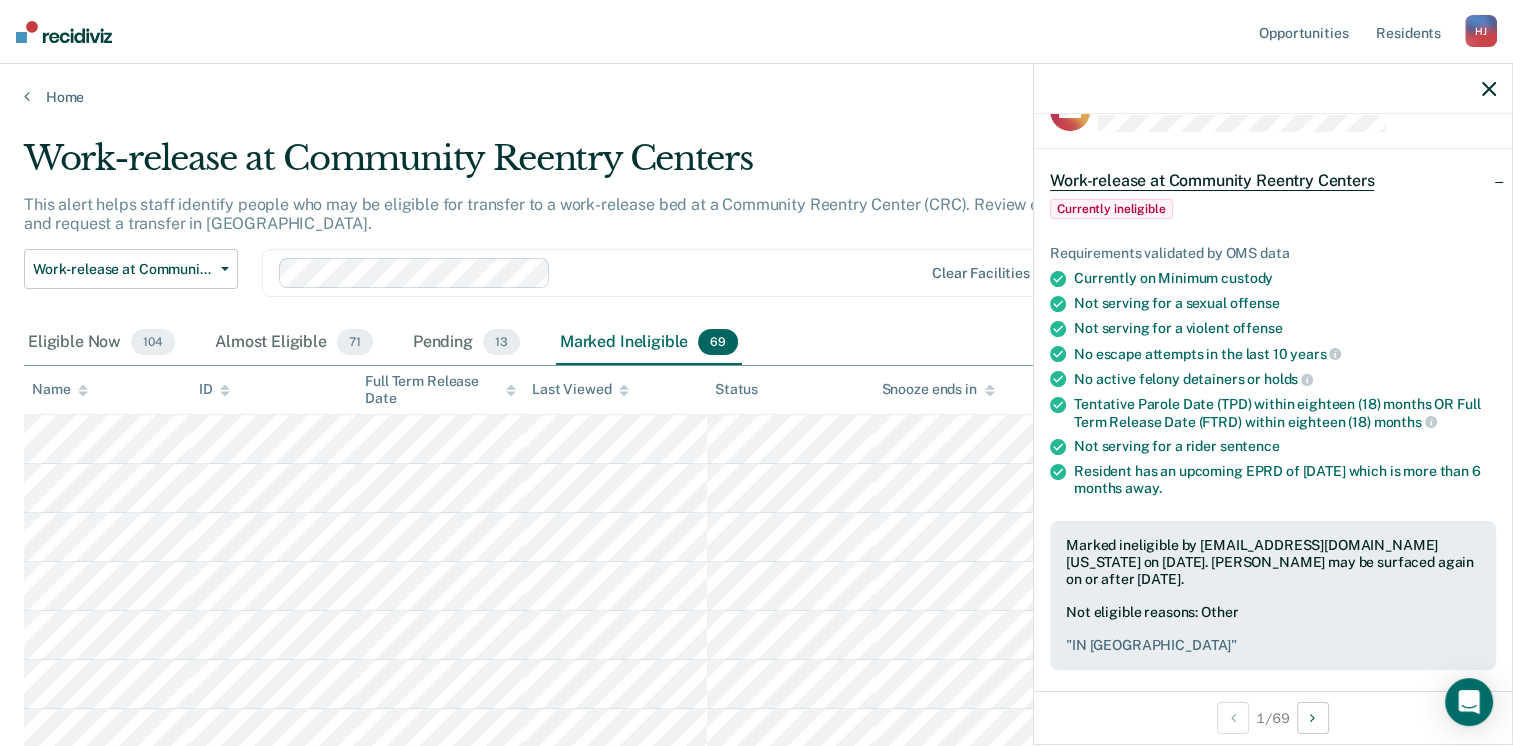 click 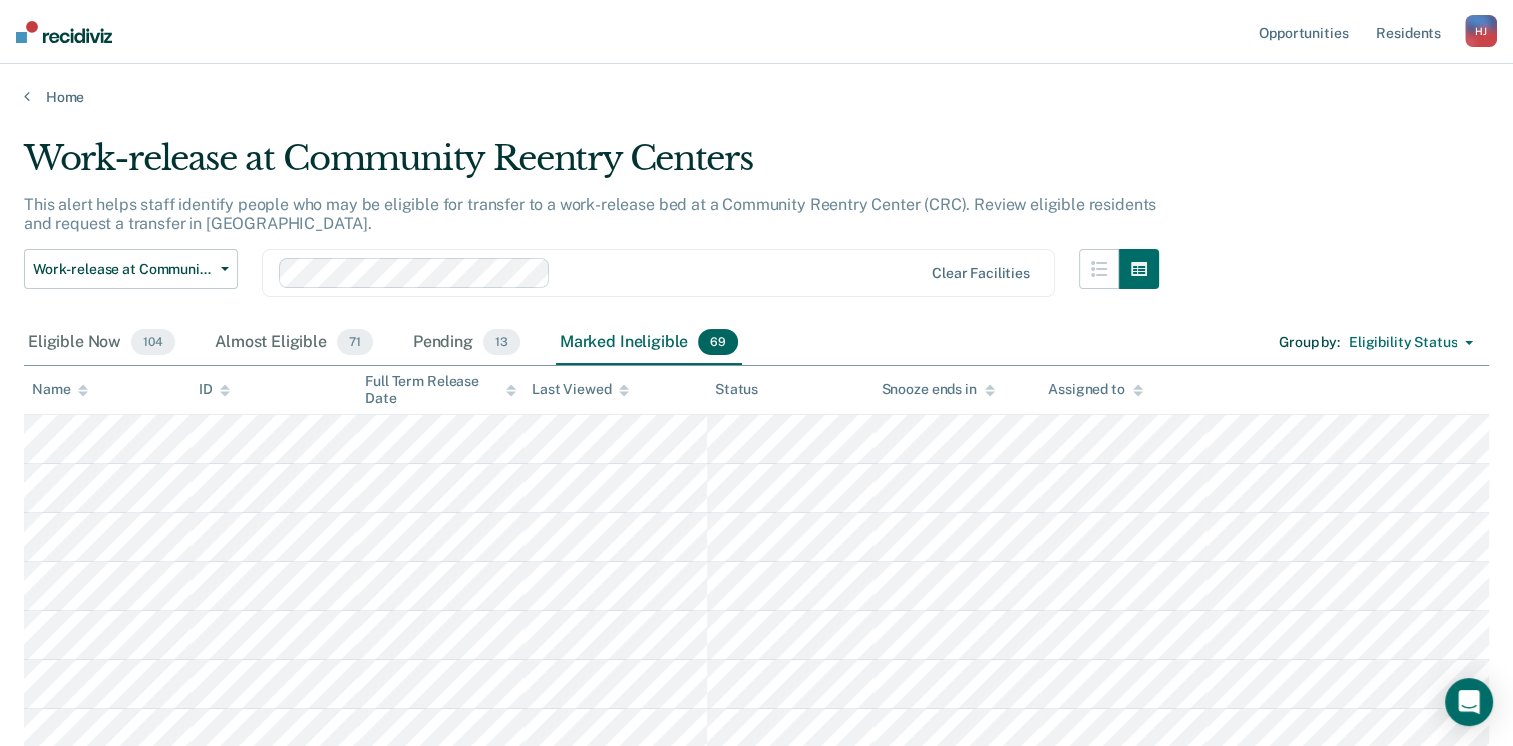 click 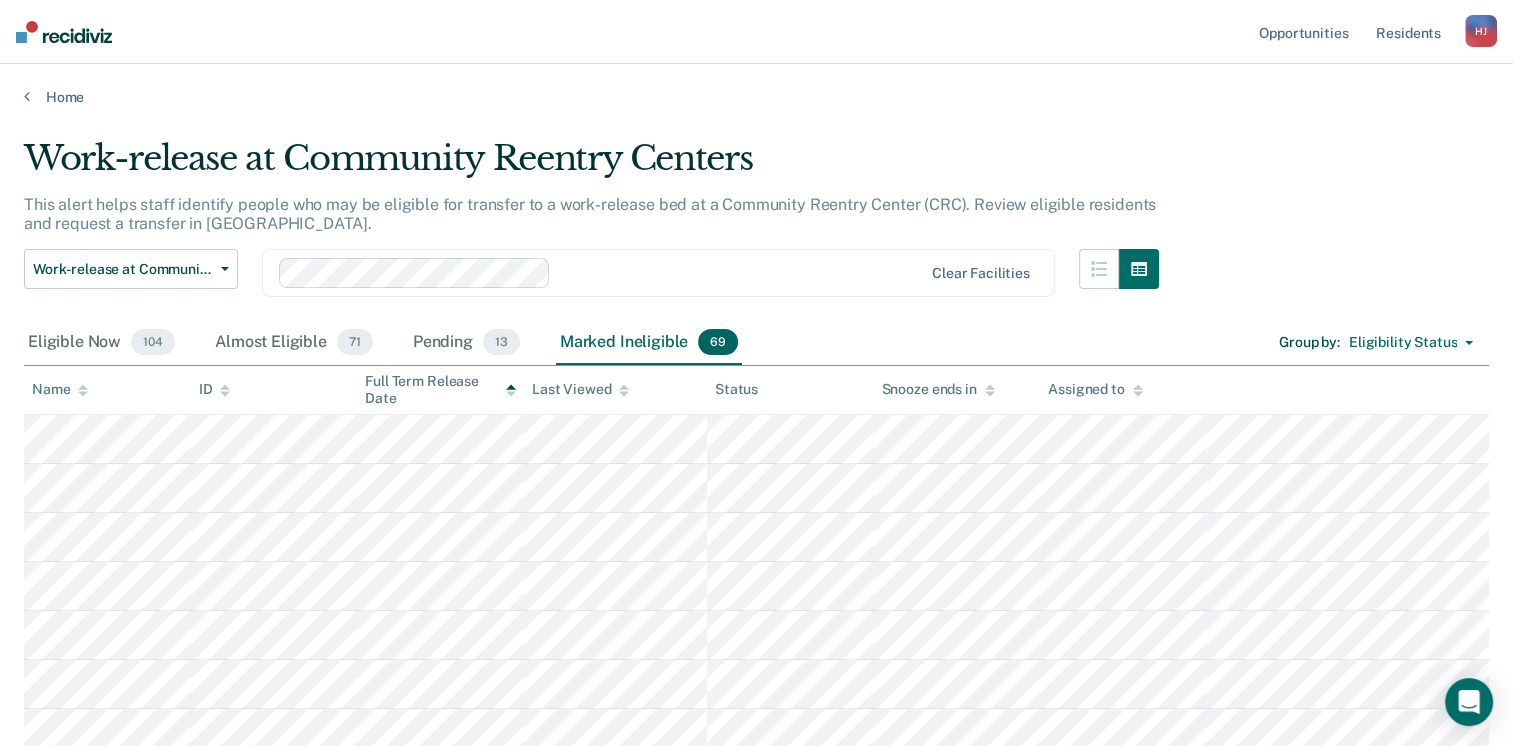 click 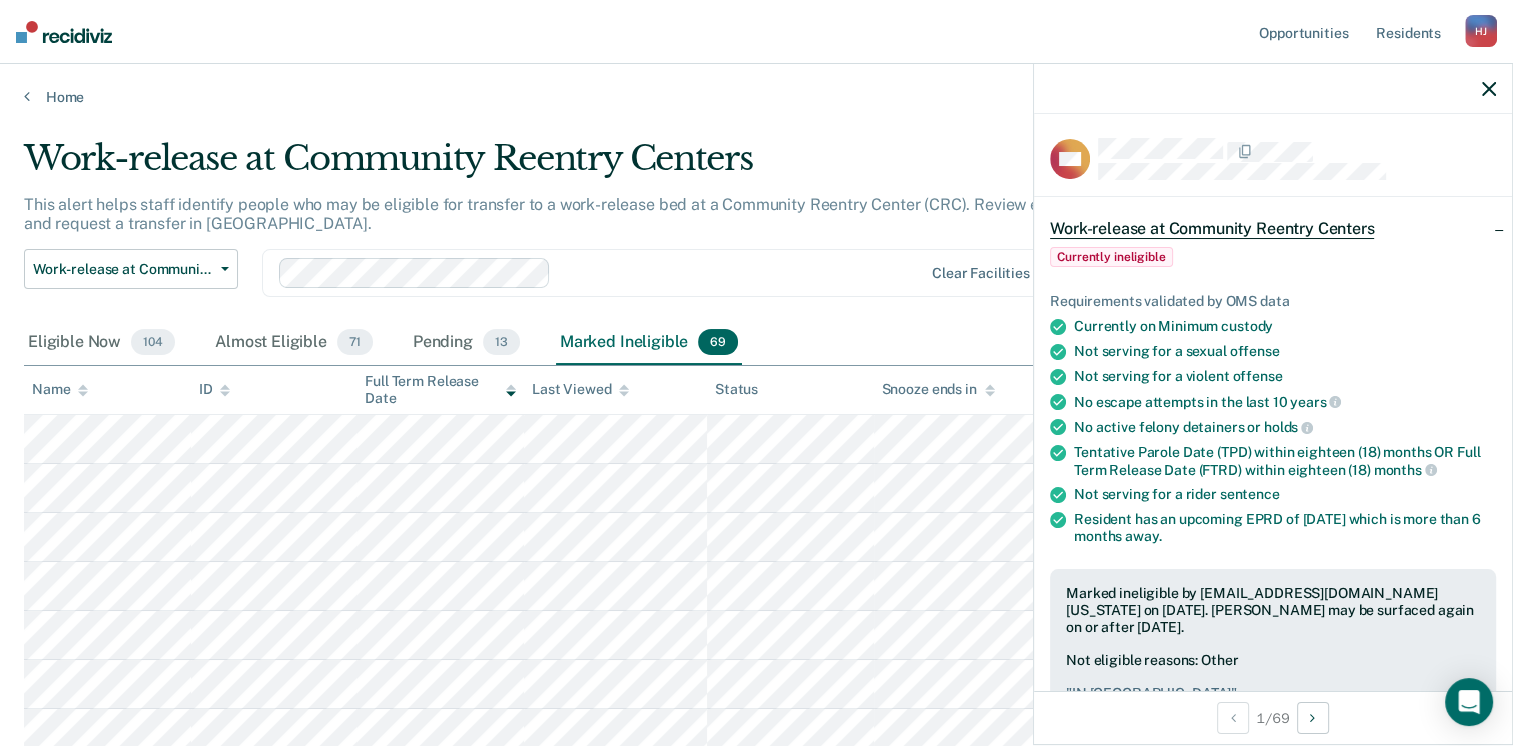 scroll, scrollTop: 71, scrollLeft: 0, axis: vertical 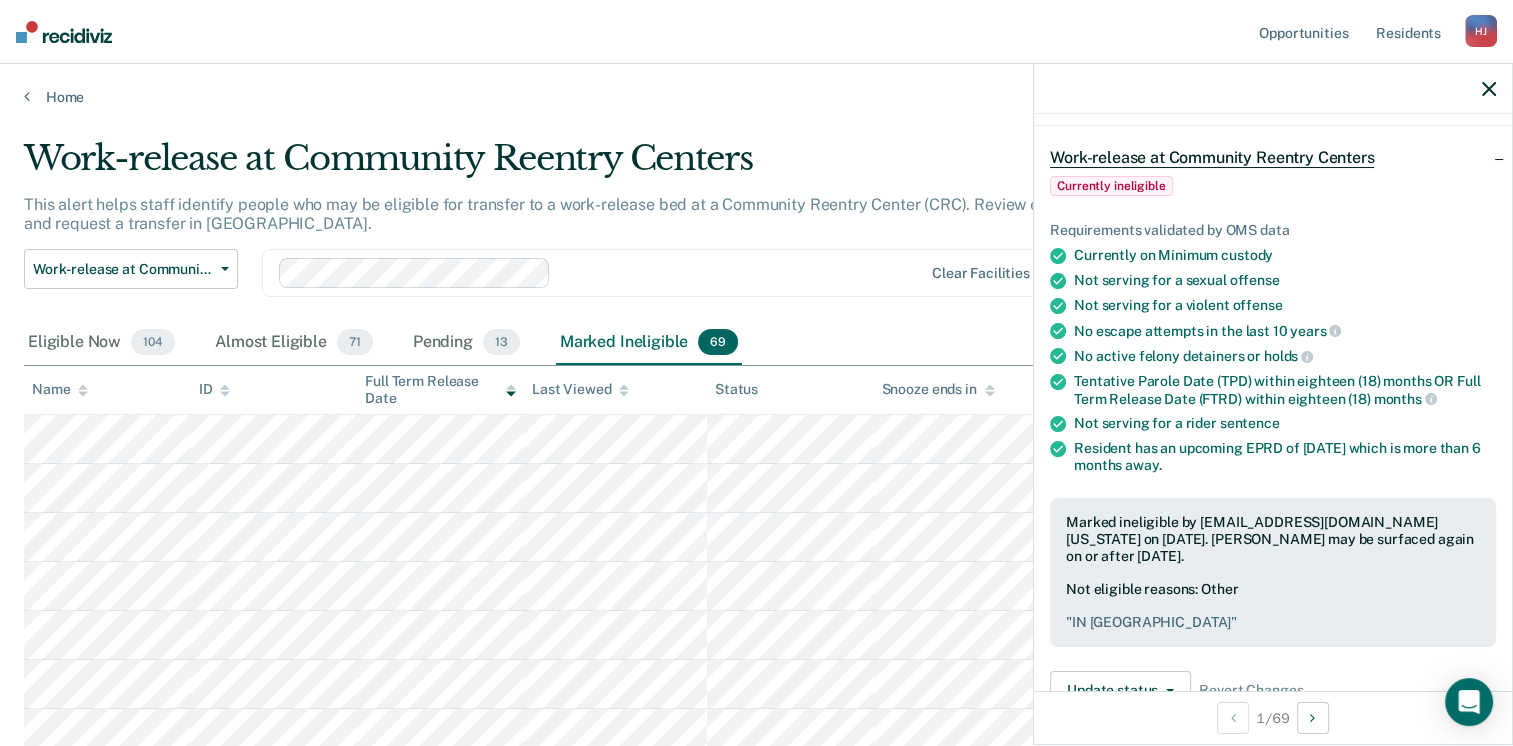 click 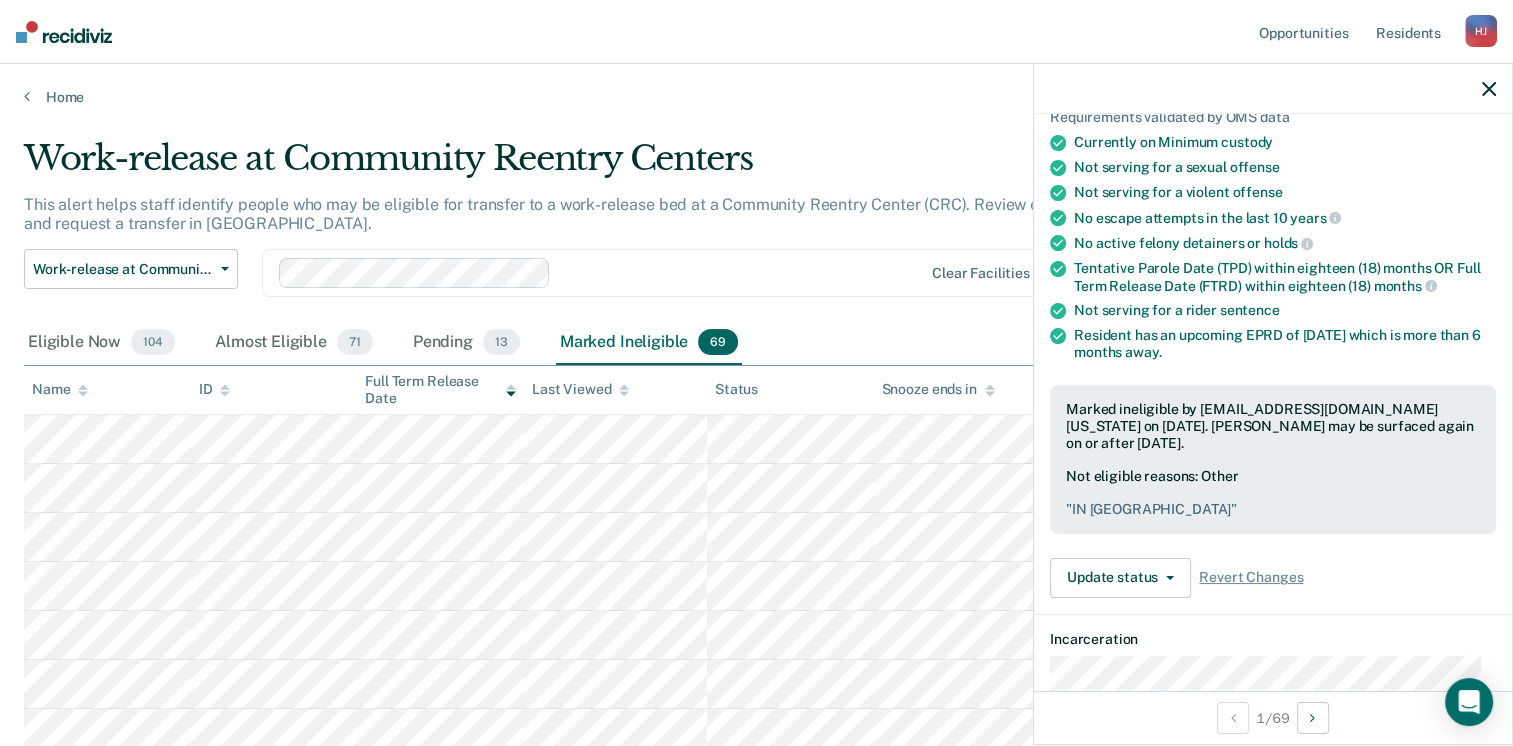 scroll, scrollTop: 182, scrollLeft: 0, axis: vertical 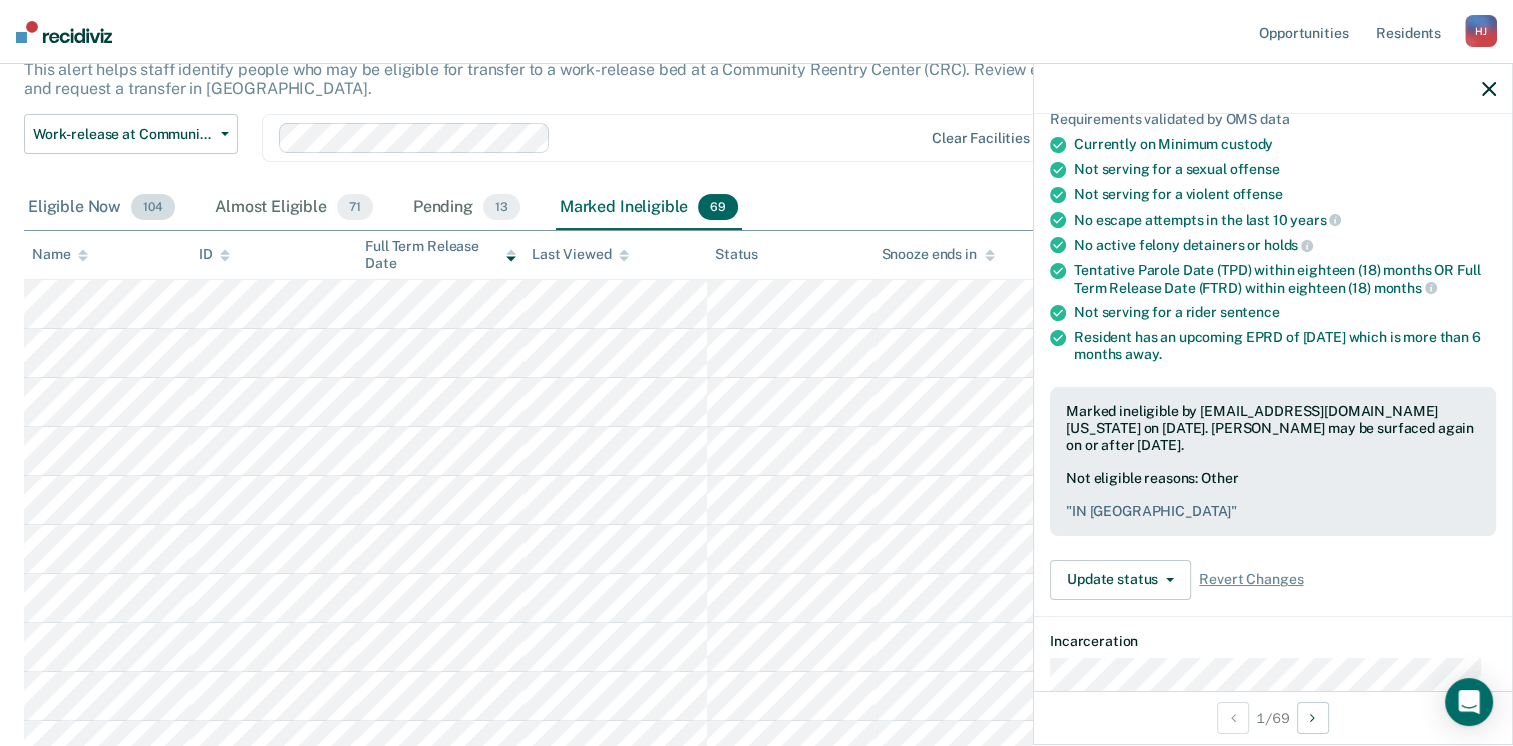 click on "Eligible Now 104" at bounding box center [101, 208] 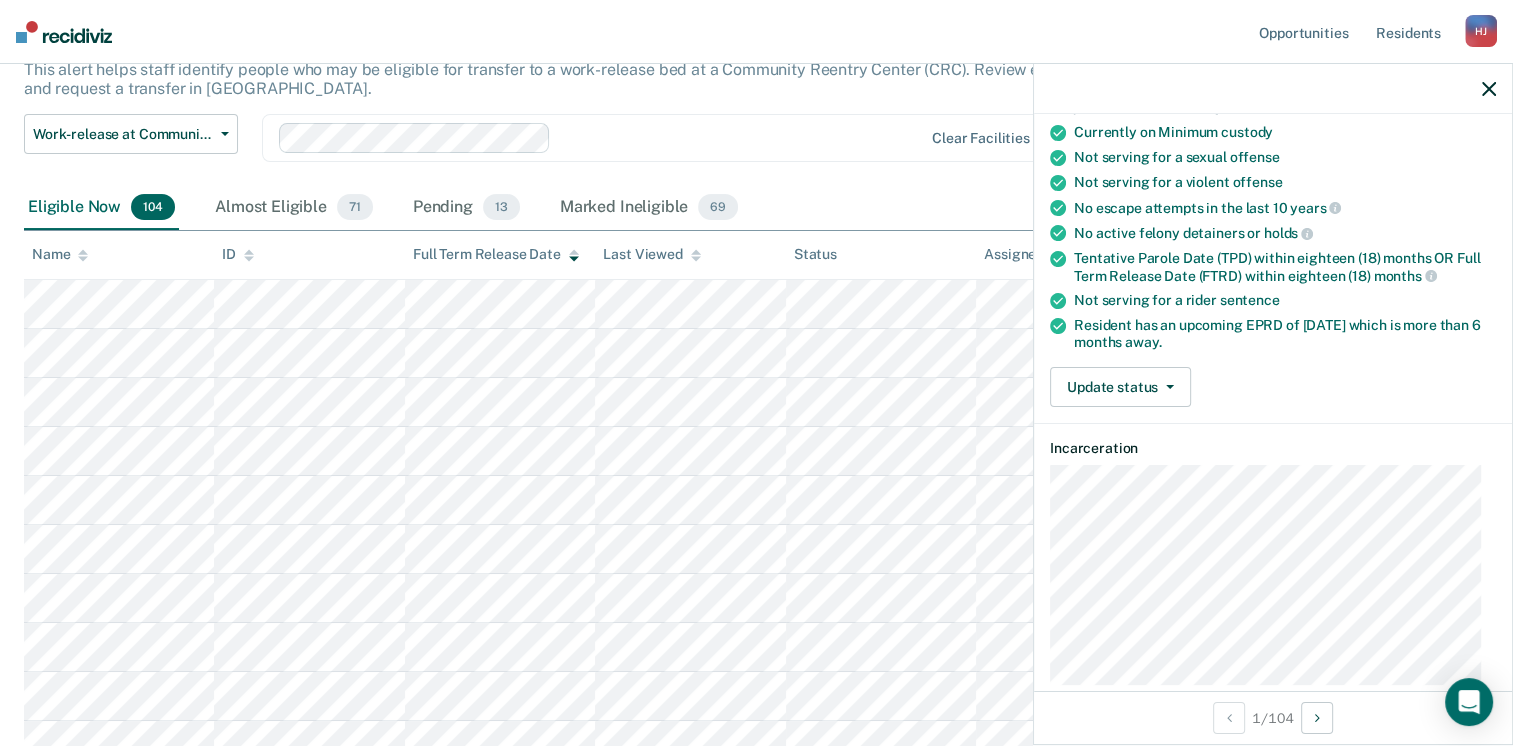 scroll, scrollTop: 169, scrollLeft: 0, axis: vertical 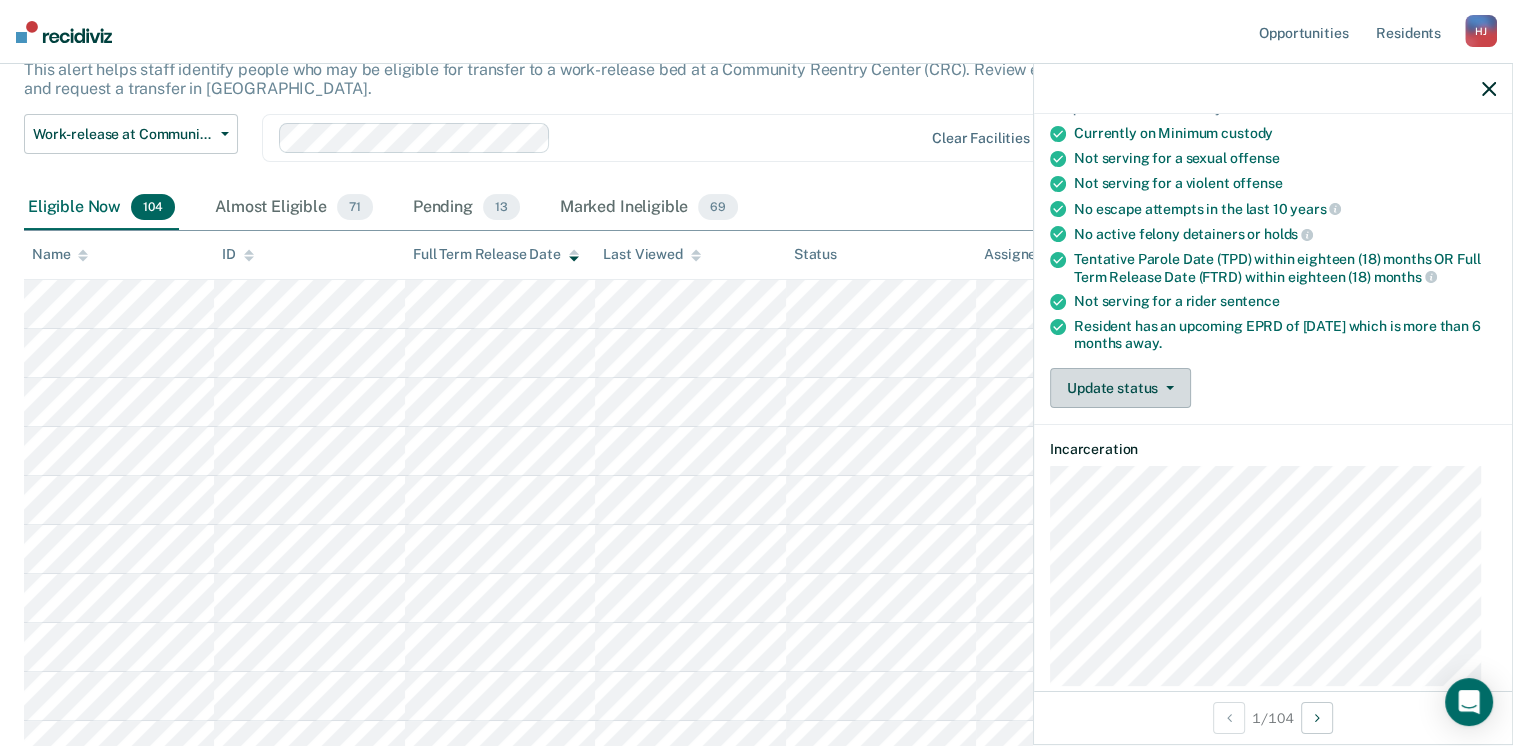 click on "Update status" at bounding box center [1120, 388] 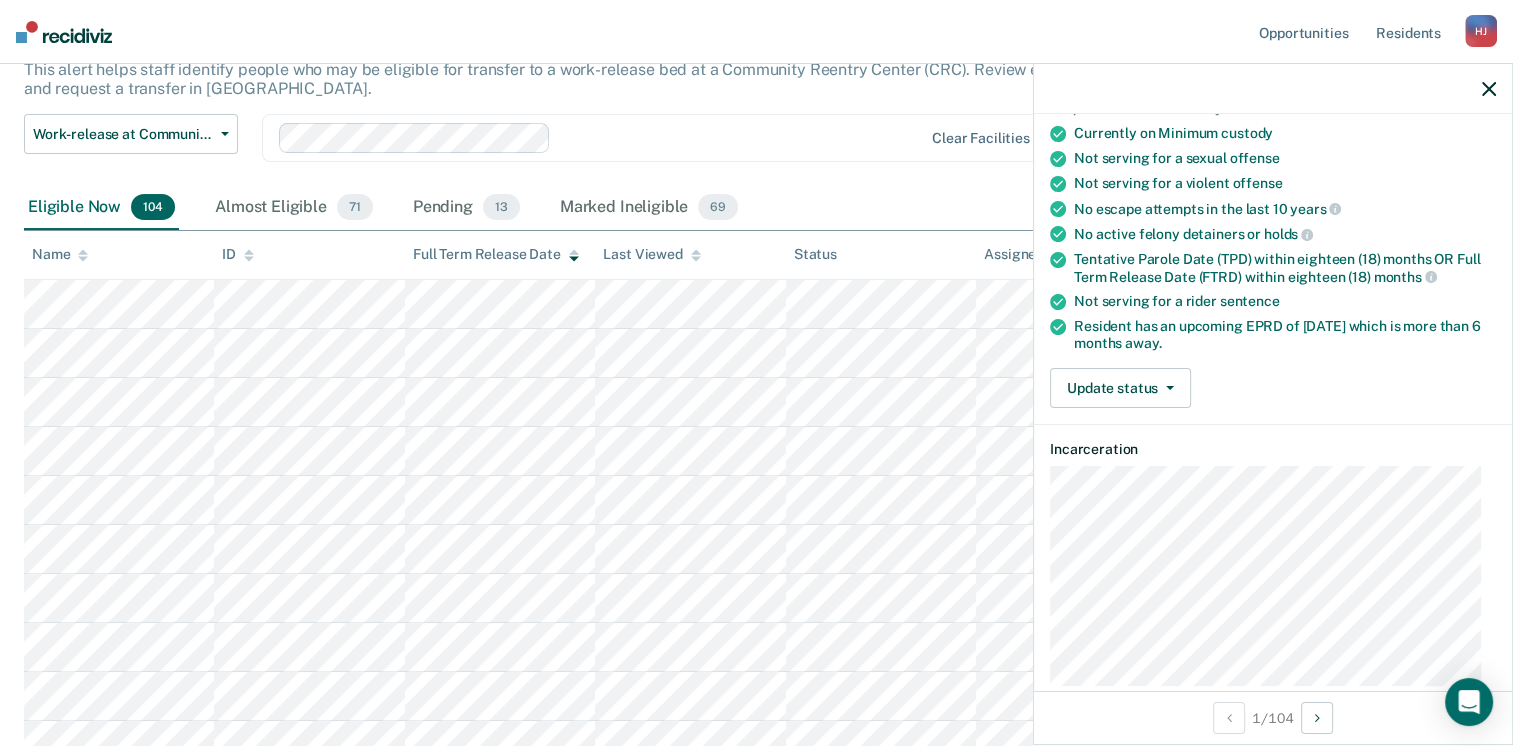 click on "Update status [PERSON_NAME] Mark Ineligible" at bounding box center (1273, 388) 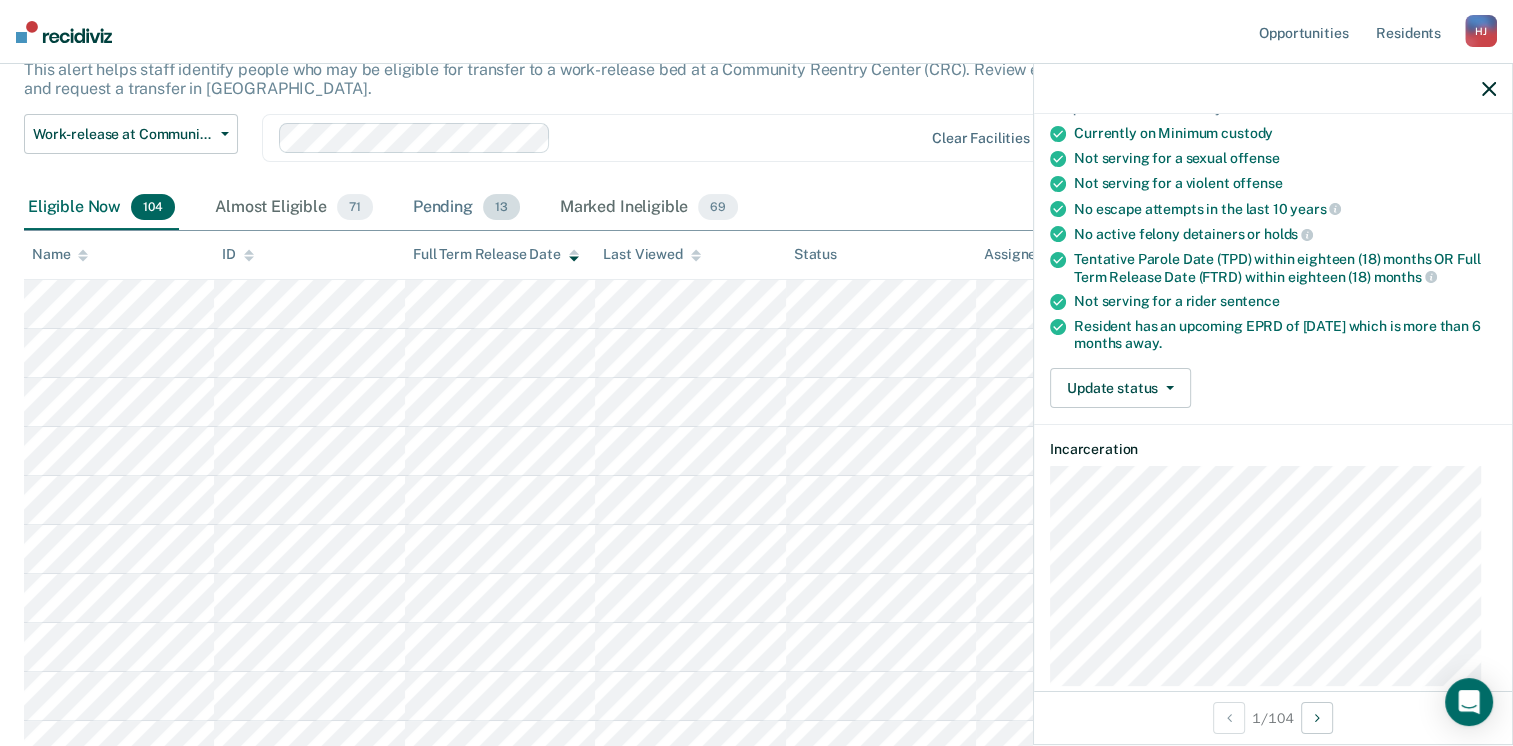 click on "Pending 13" at bounding box center [466, 208] 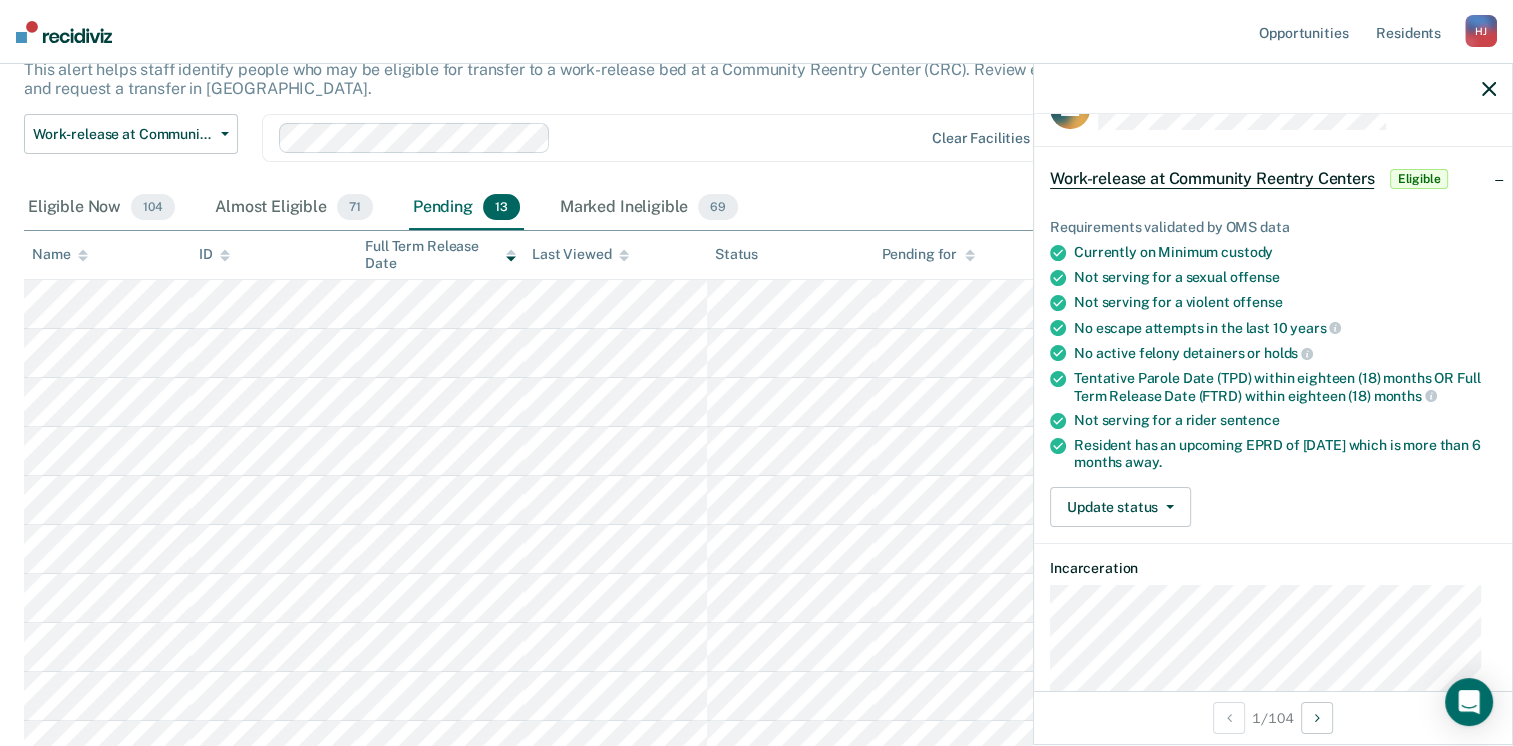 scroll, scrollTop: 0, scrollLeft: 0, axis: both 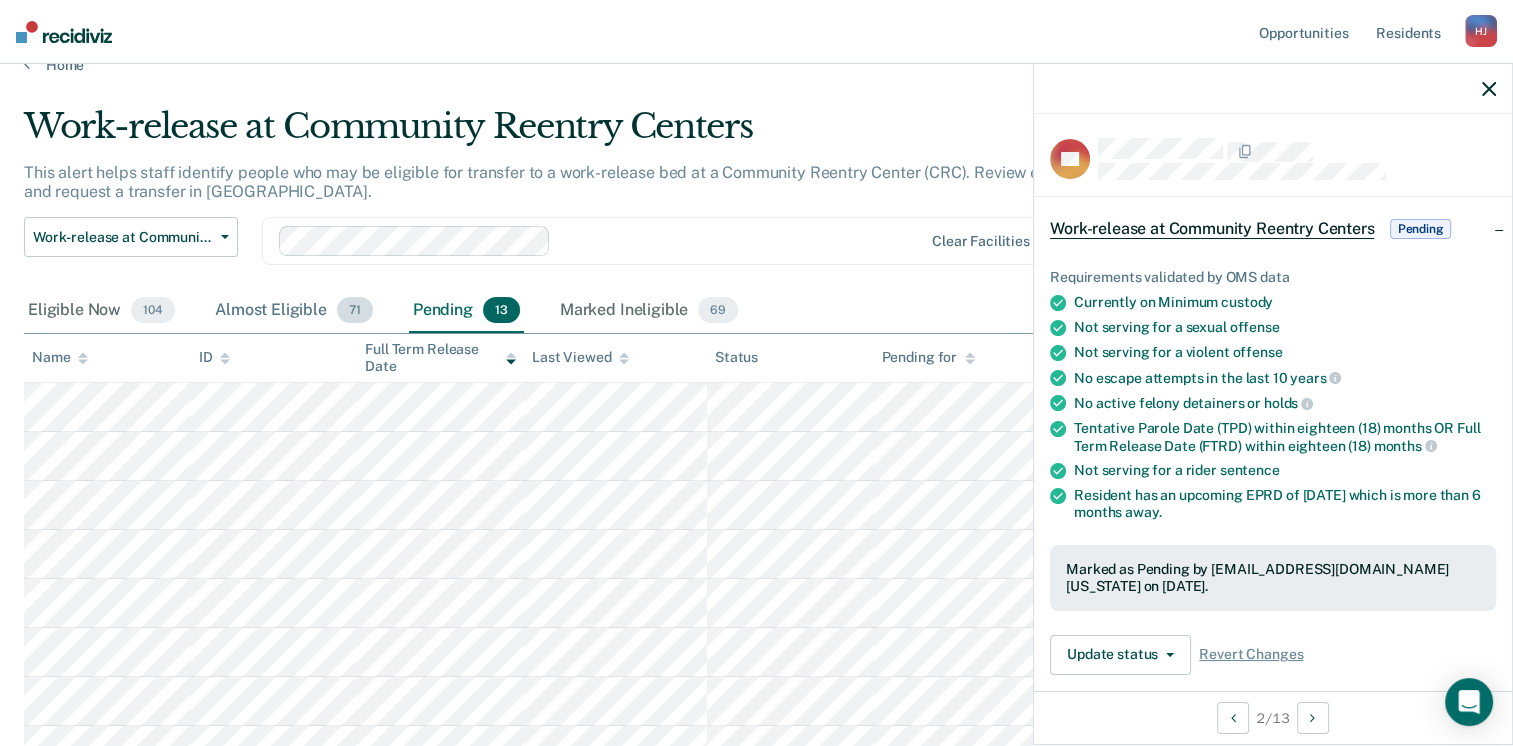 click on "Almost Eligible 71" at bounding box center (294, 311) 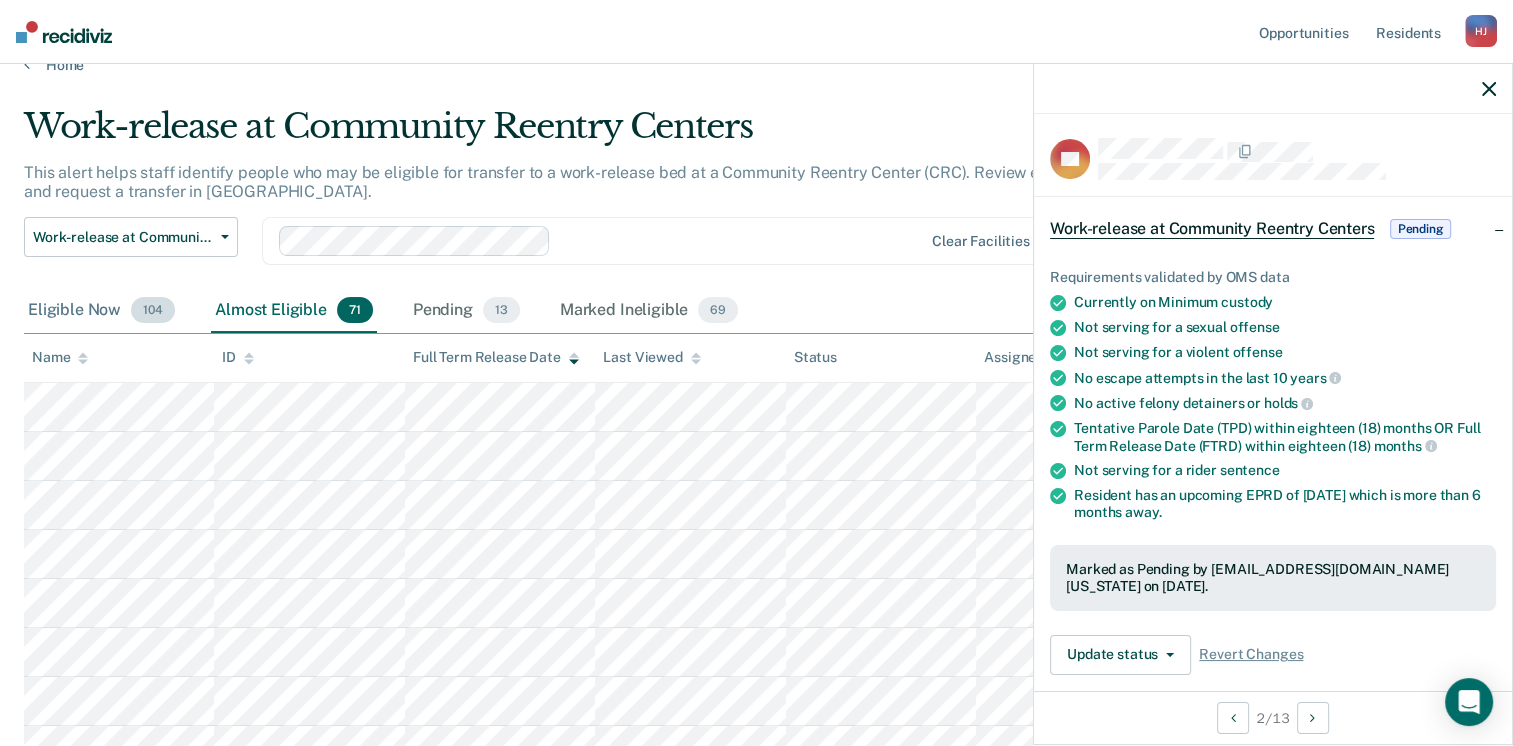 click on "Eligible Now 104" at bounding box center [101, 311] 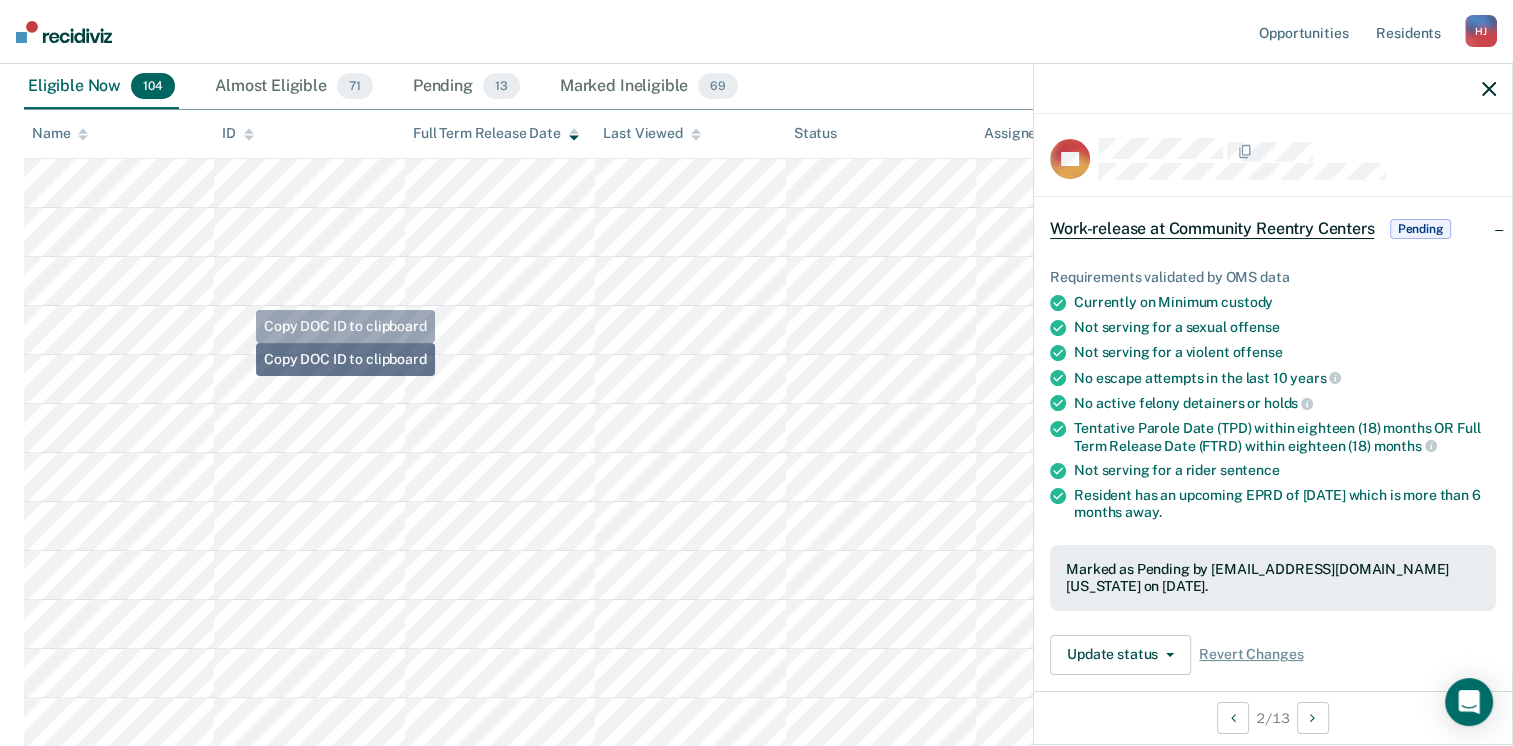 scroll, scrollTop: 434, scrollLeft: 0, axis: vertical 